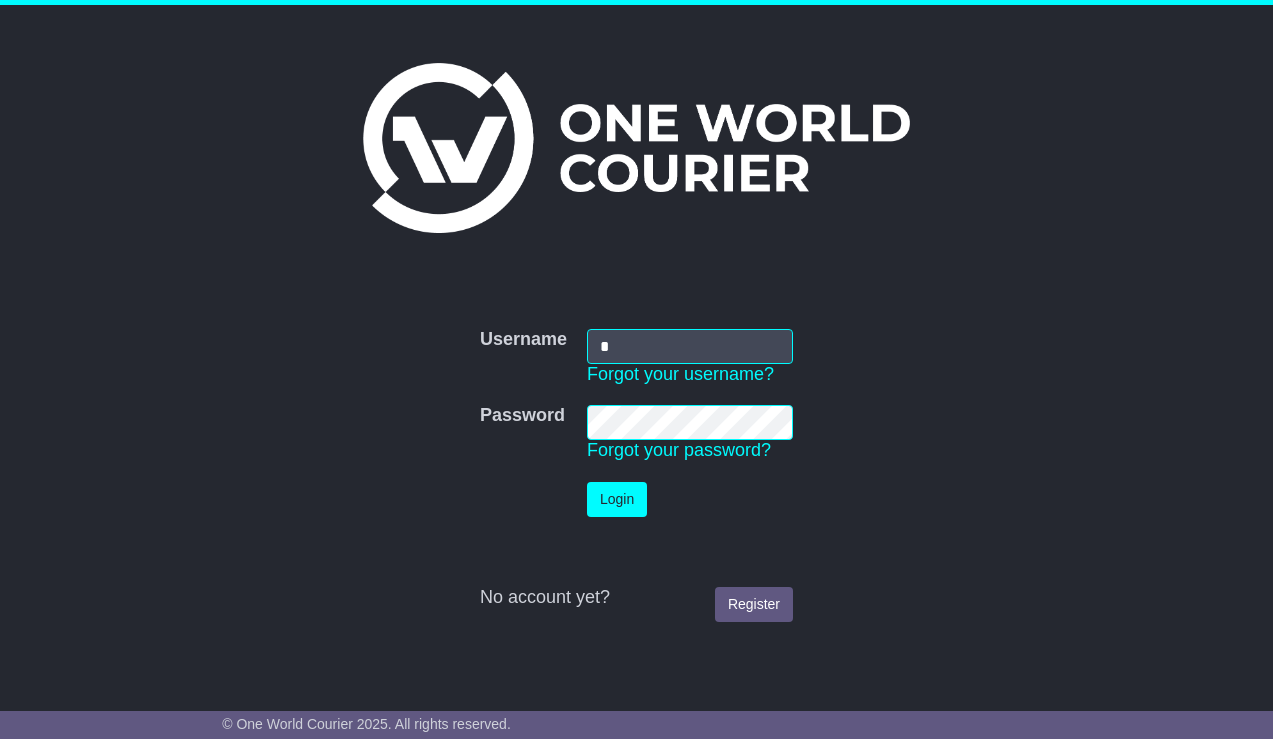 scroll, scrollTop: 0, scrollLeft: 0, axis: both 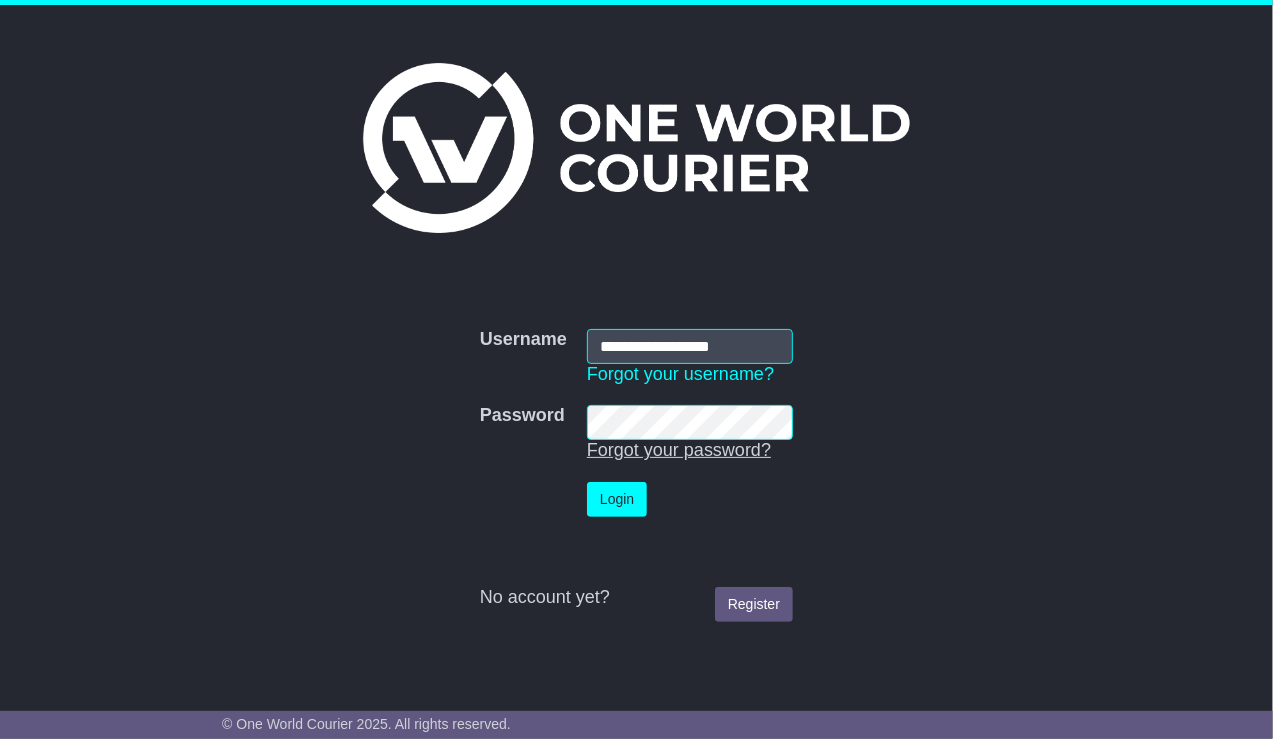 type on "**********" 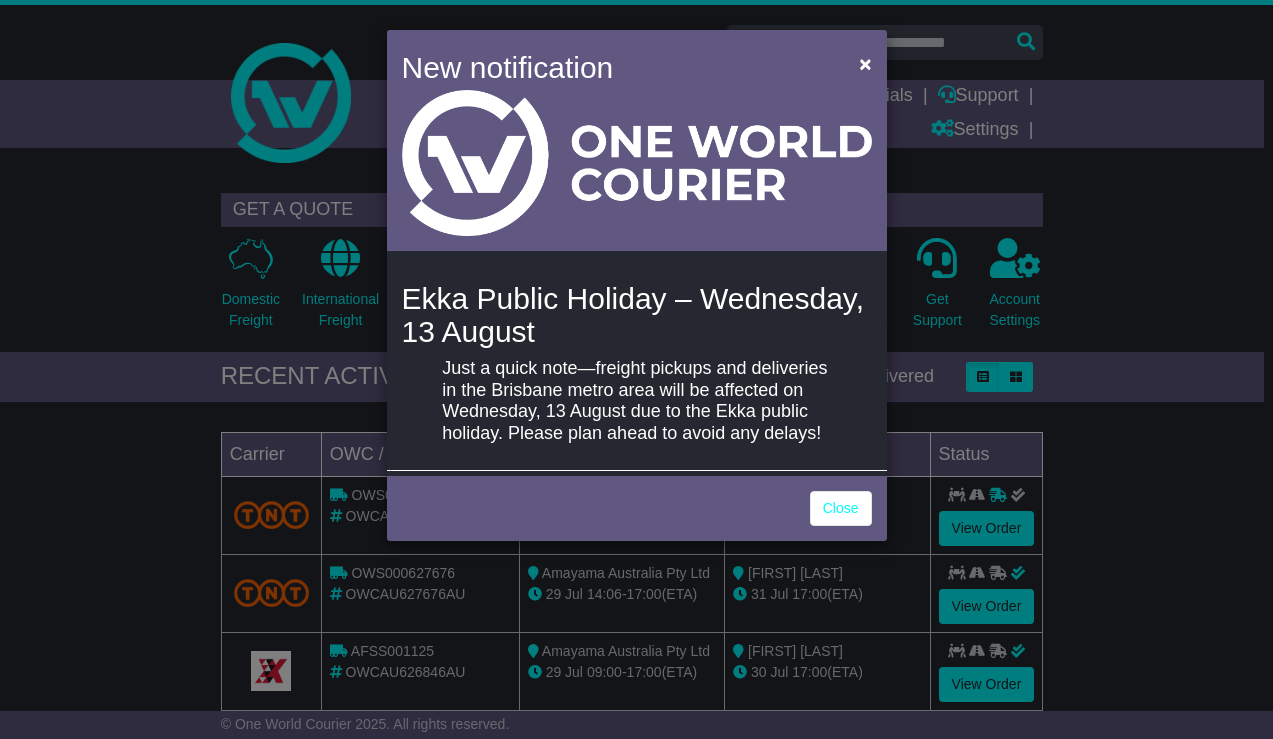 scroll, scrollTop: 0, scrollLeft: 0, axis: both 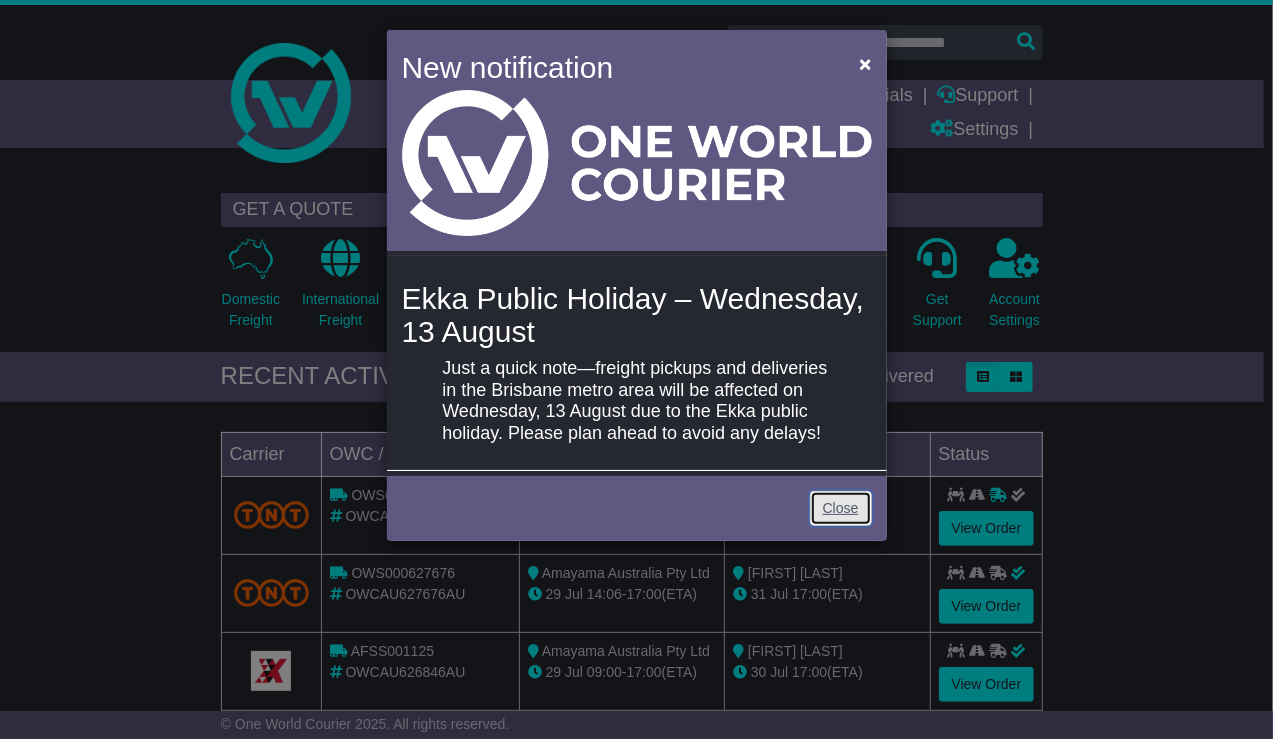 click on "Close" at bounding box center [841, 508] 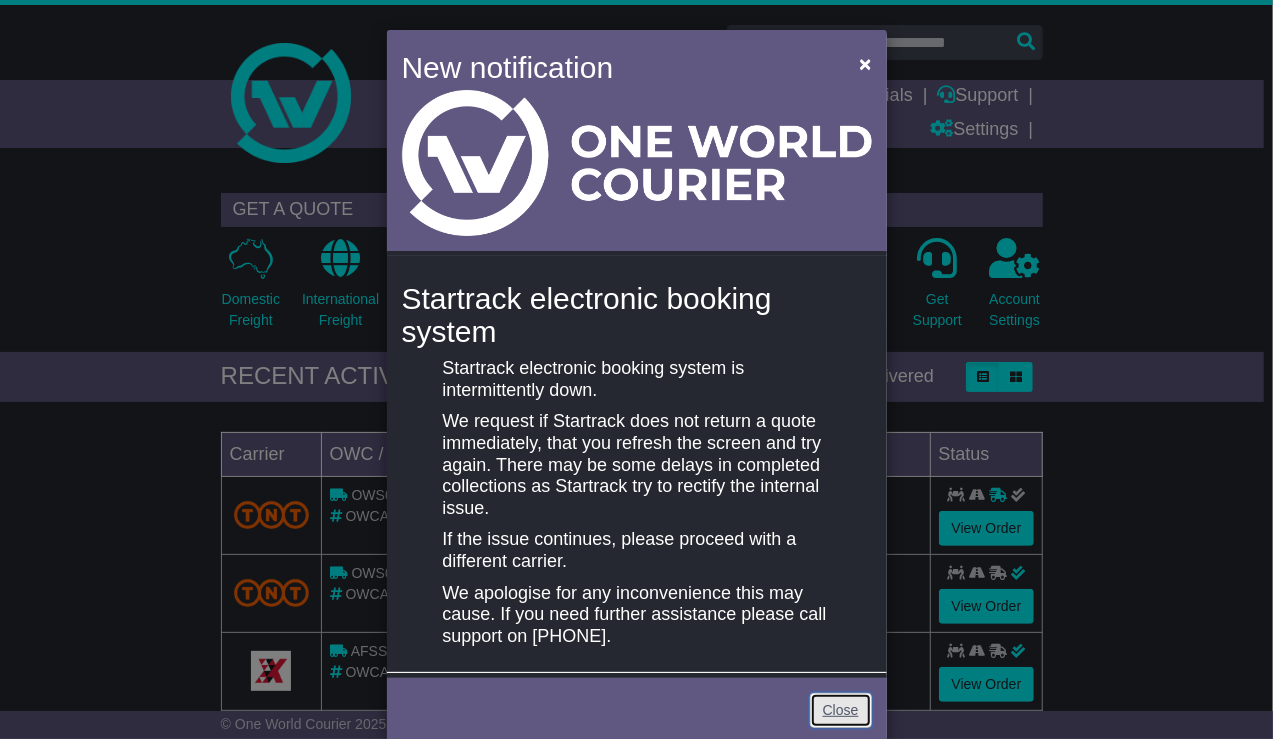 click on "Close" at bounding box center (841, 710) 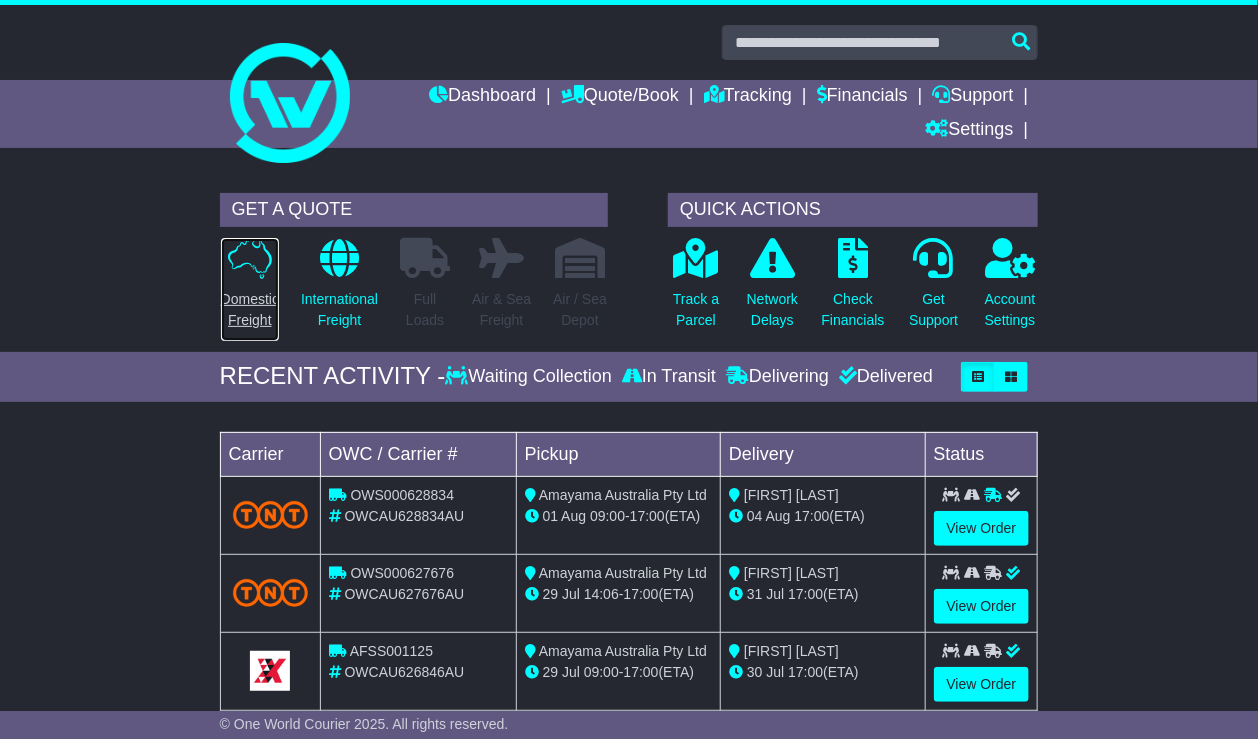 click at bounding box center [250, 258] 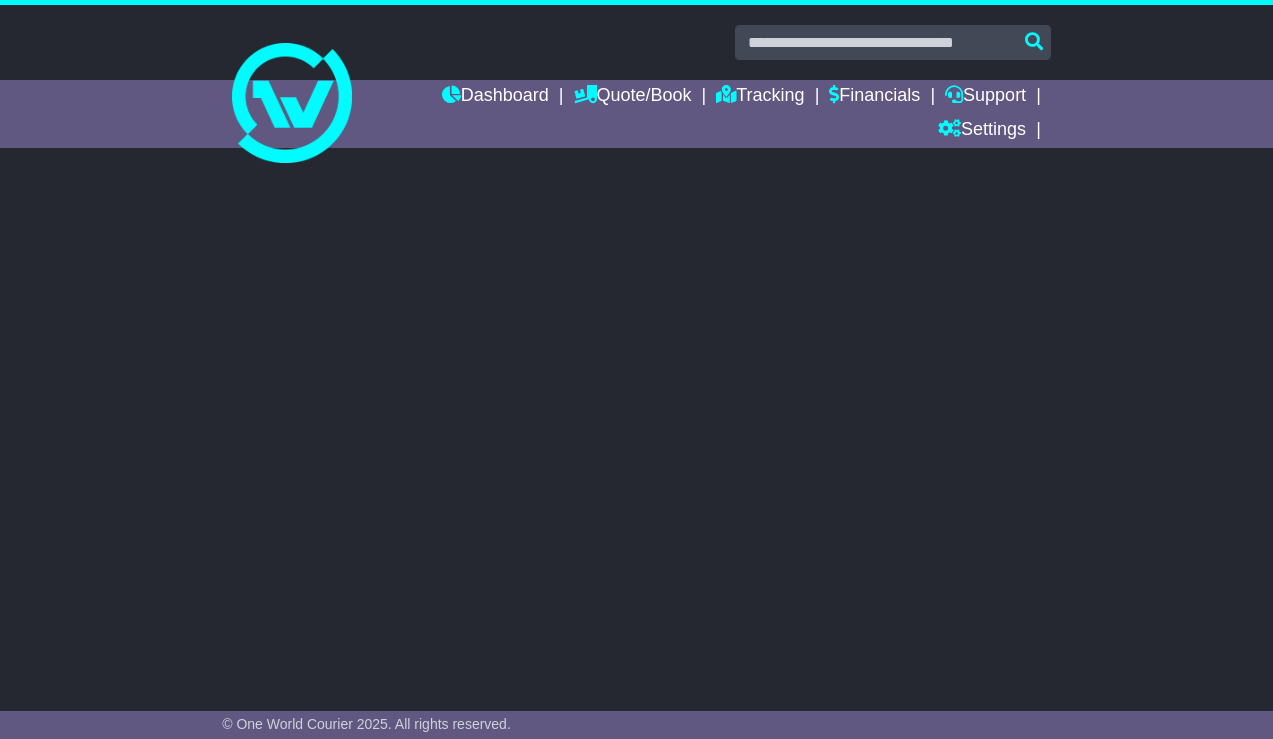 scroll, scrollTop: 0, scrollLeft: 0, axis: both 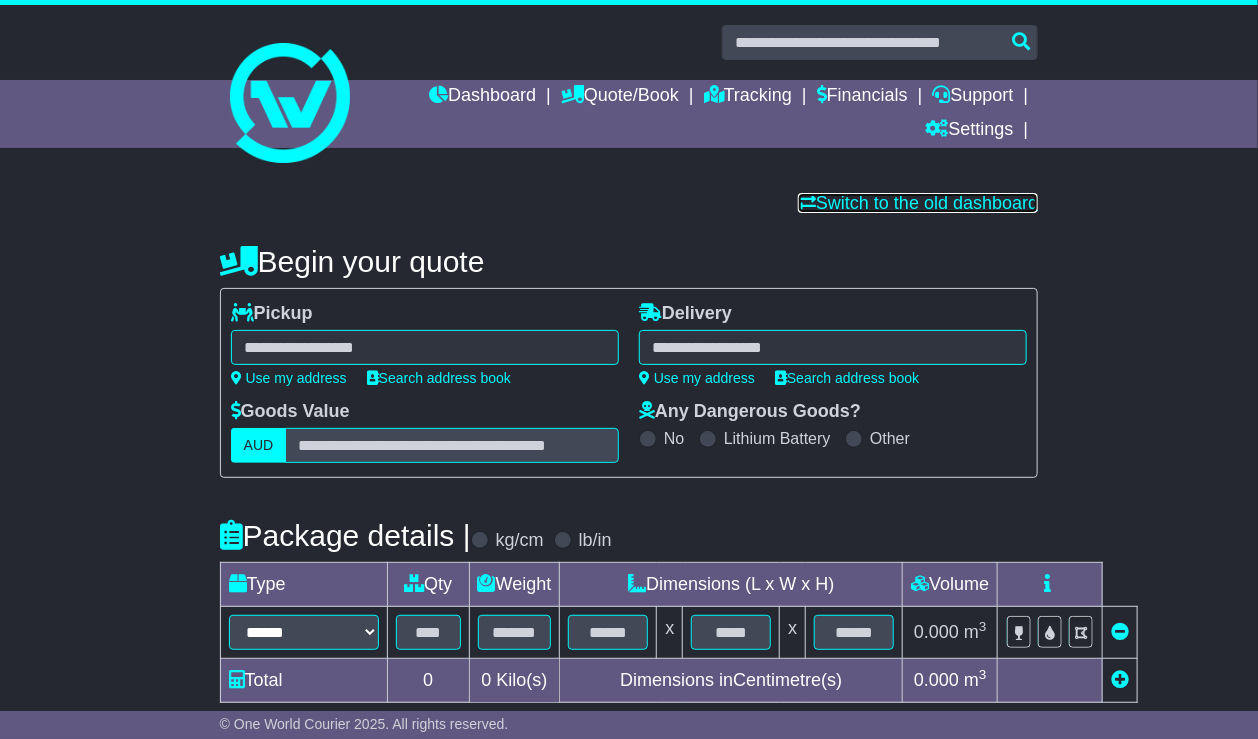 click on "Switch to the old dashboard" at bounding box center (918, 203) 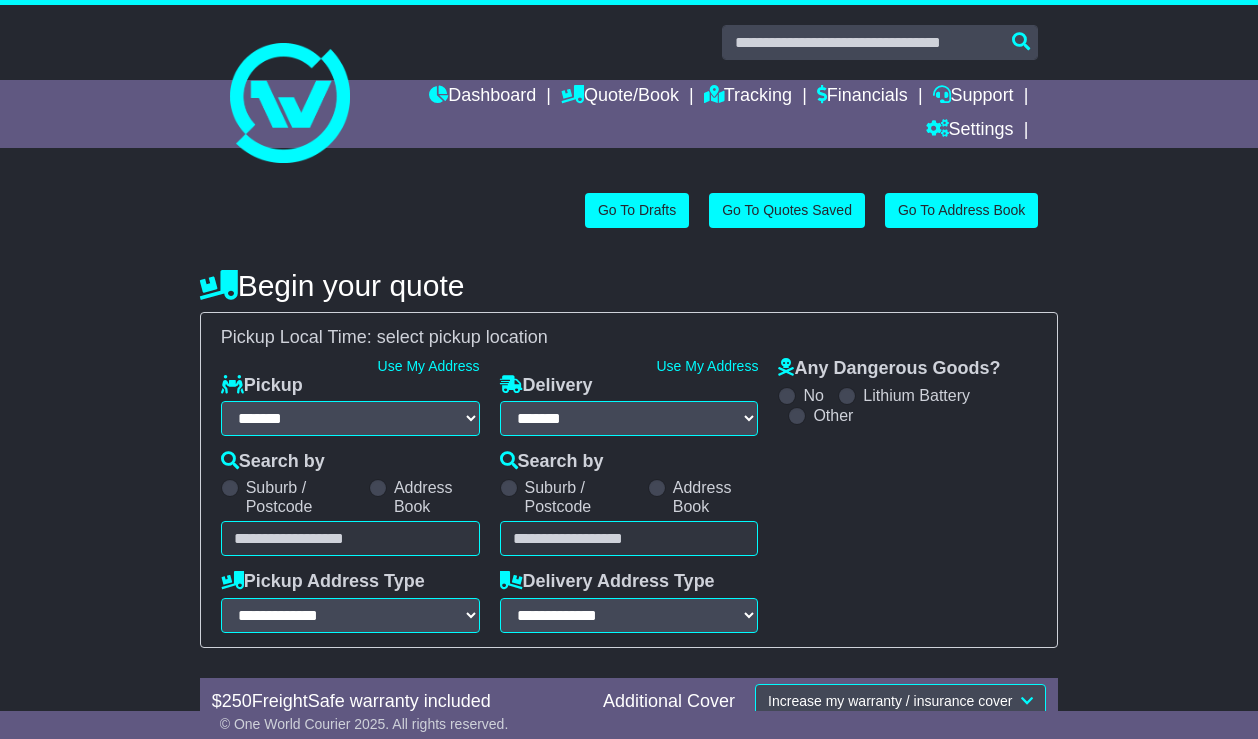 select on "**" 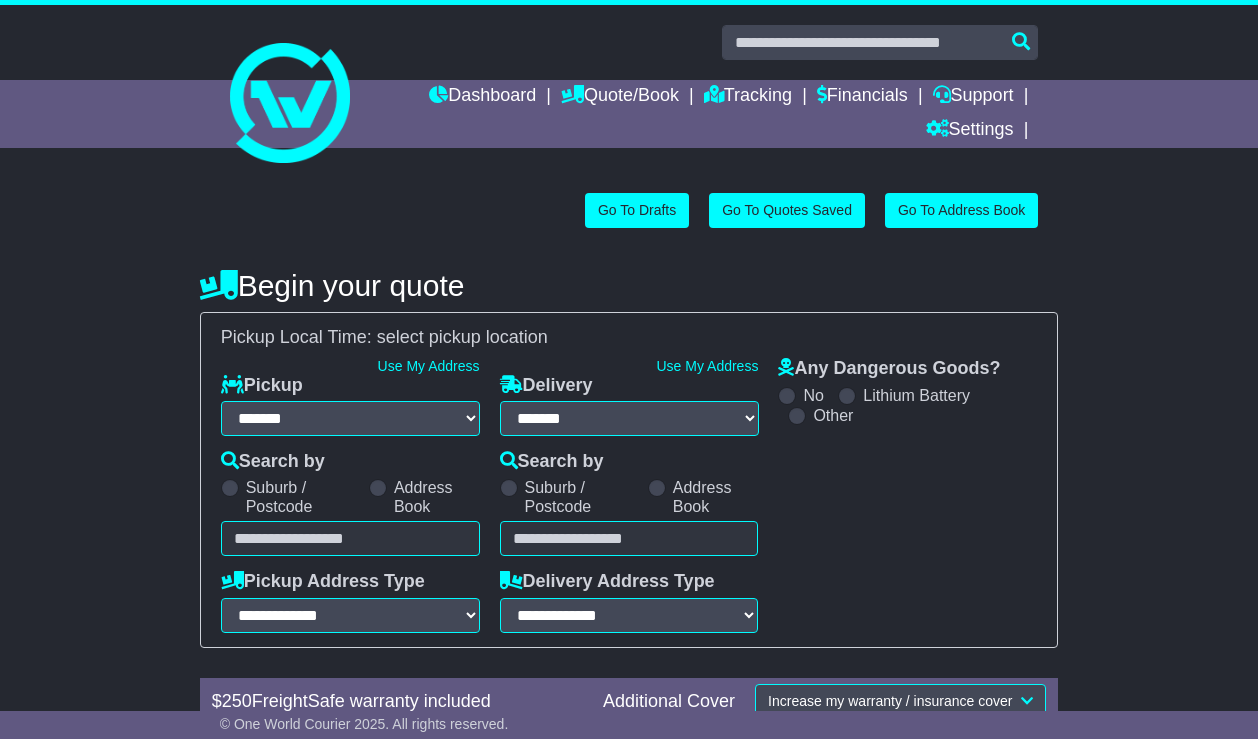 scroll, scrollTop: 0, scrollLeft: 0, axis: both 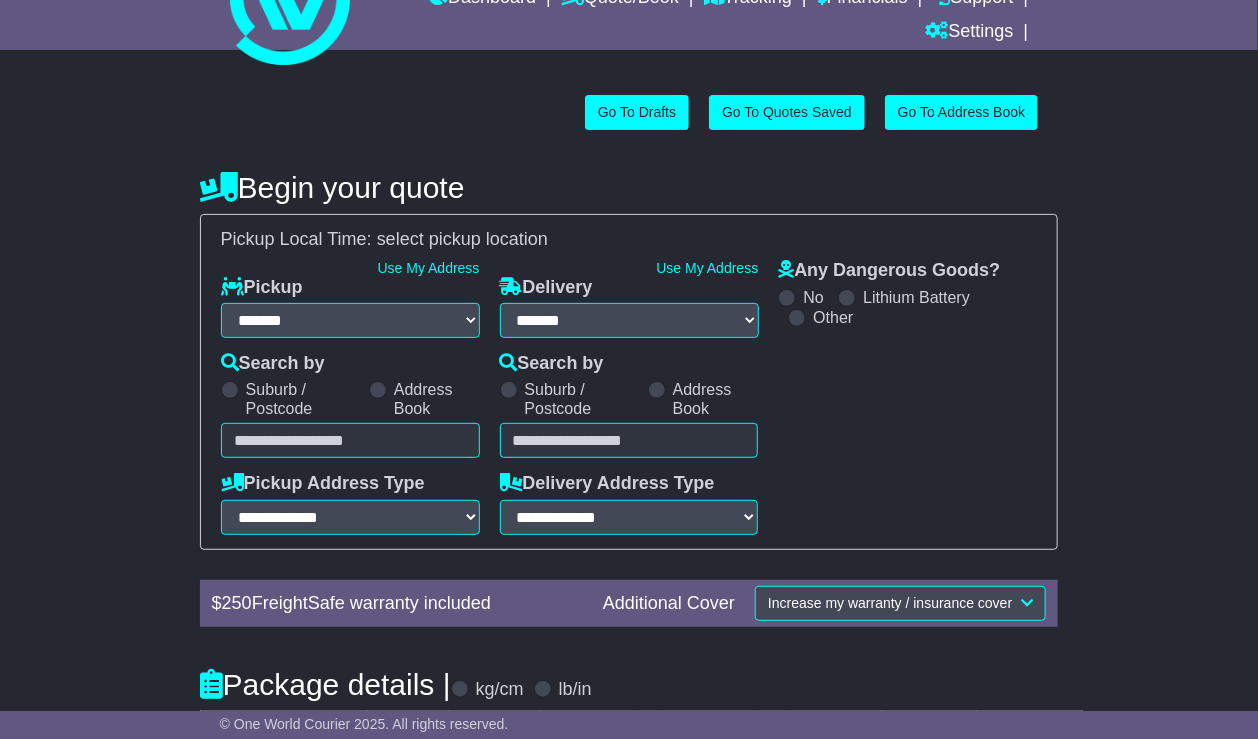 click at bounding box center [350, 440] 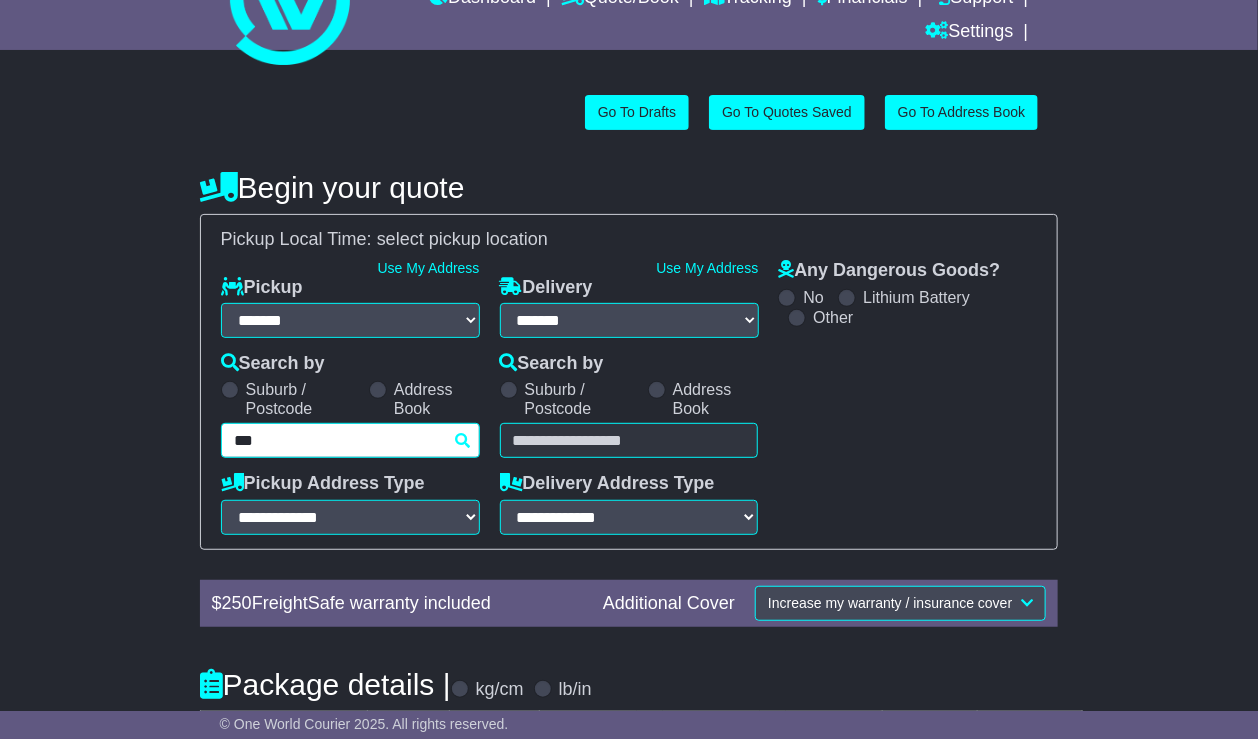 type on "****" 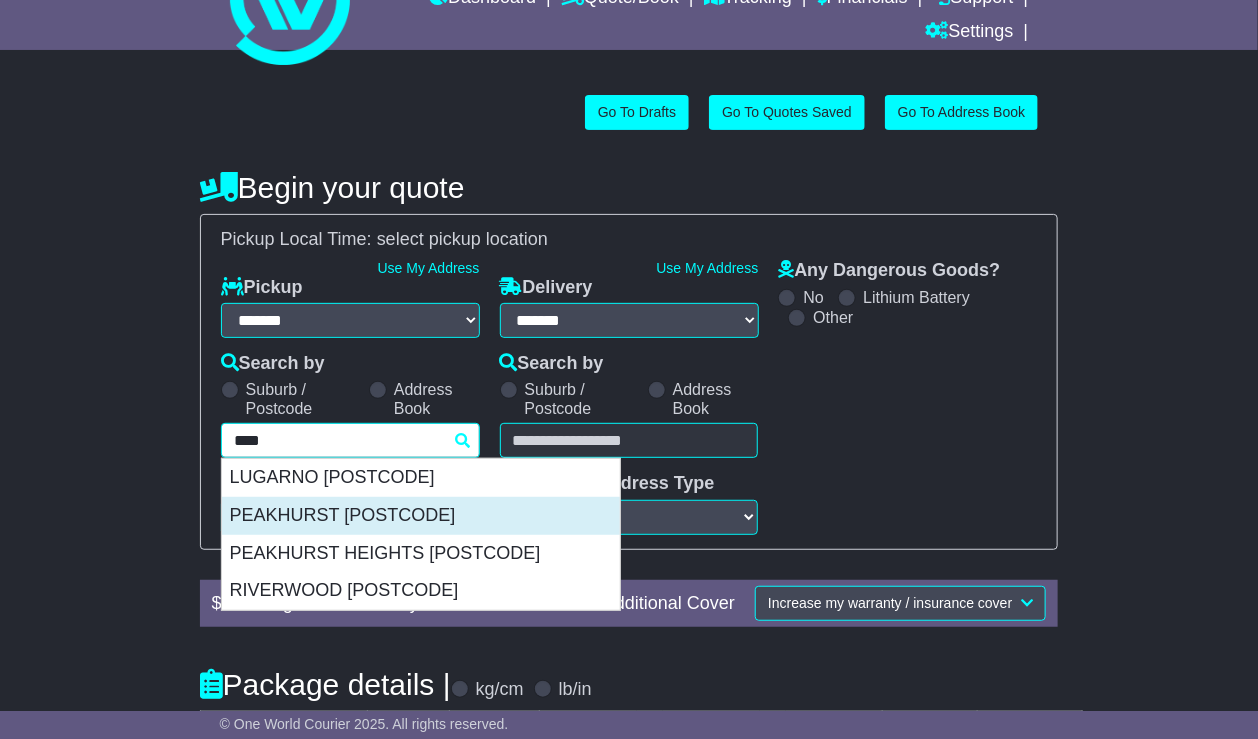 click on "PEAKHURST 2210" at bounding box center (421, 516) 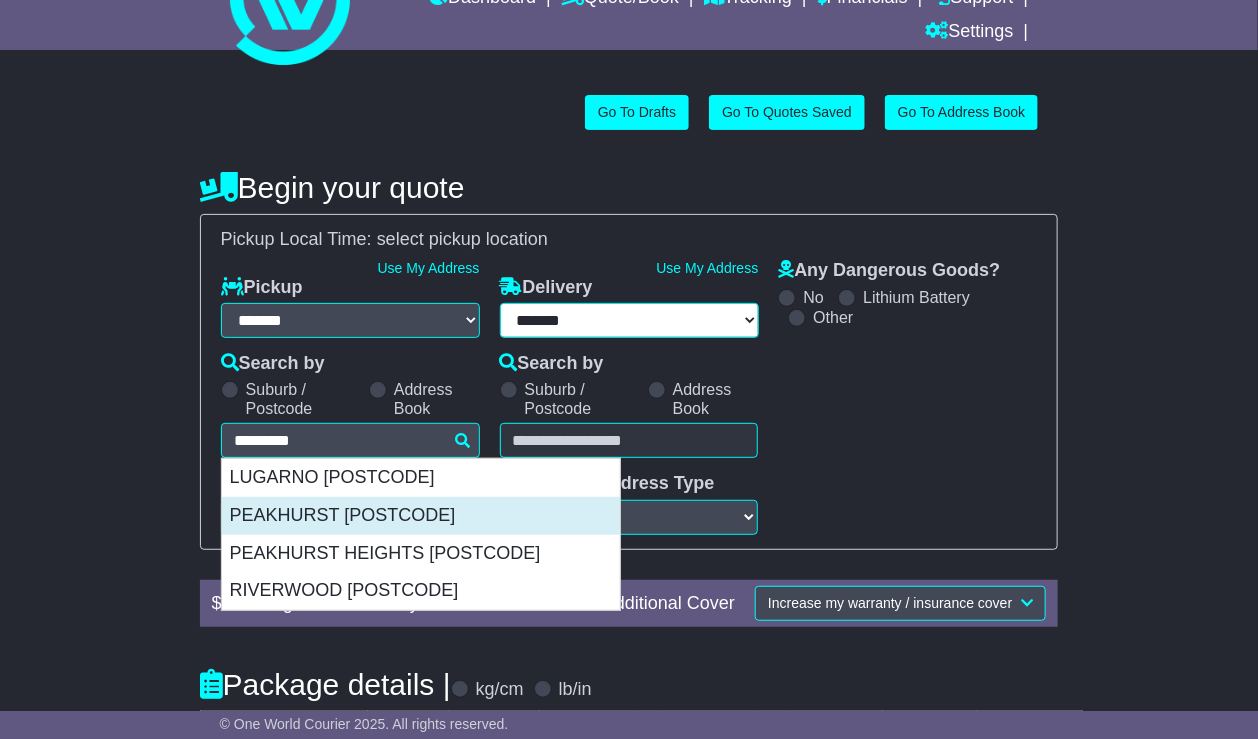 type on "**********" 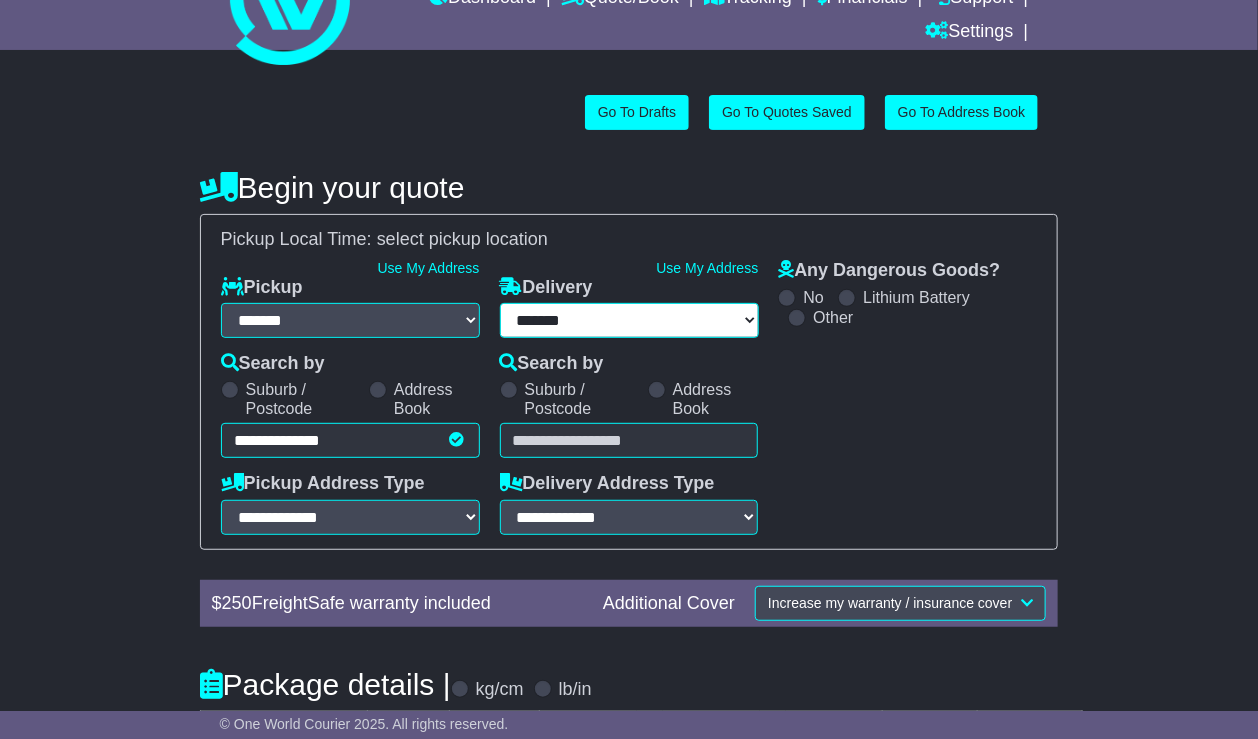 type on "**********" 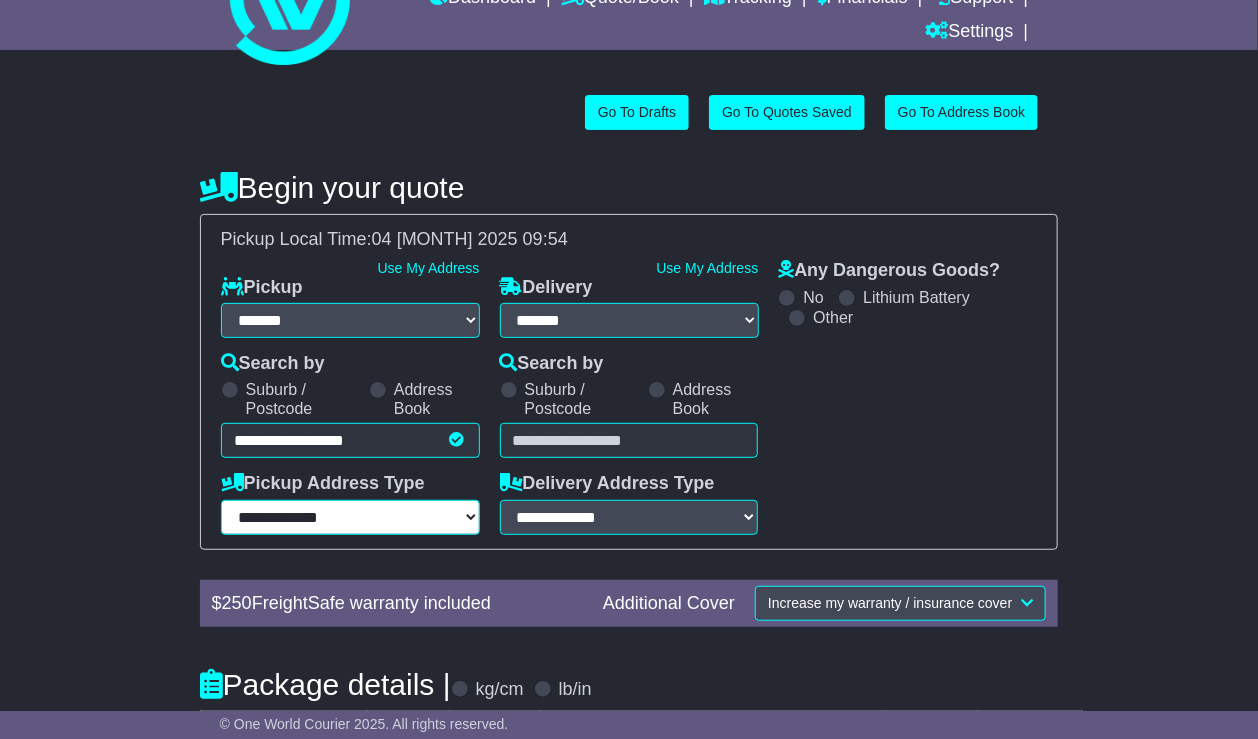 click on "**********" at bounding box center [350, 517] 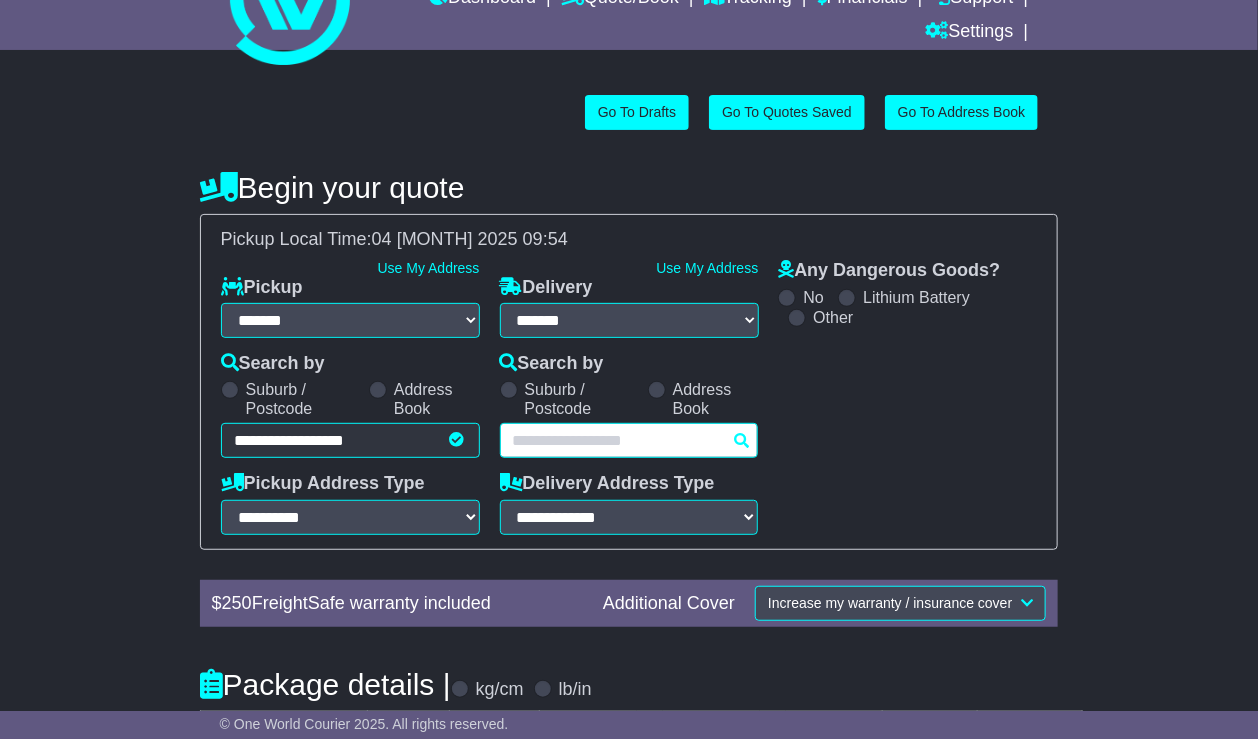click at bounding box center (629, 440) 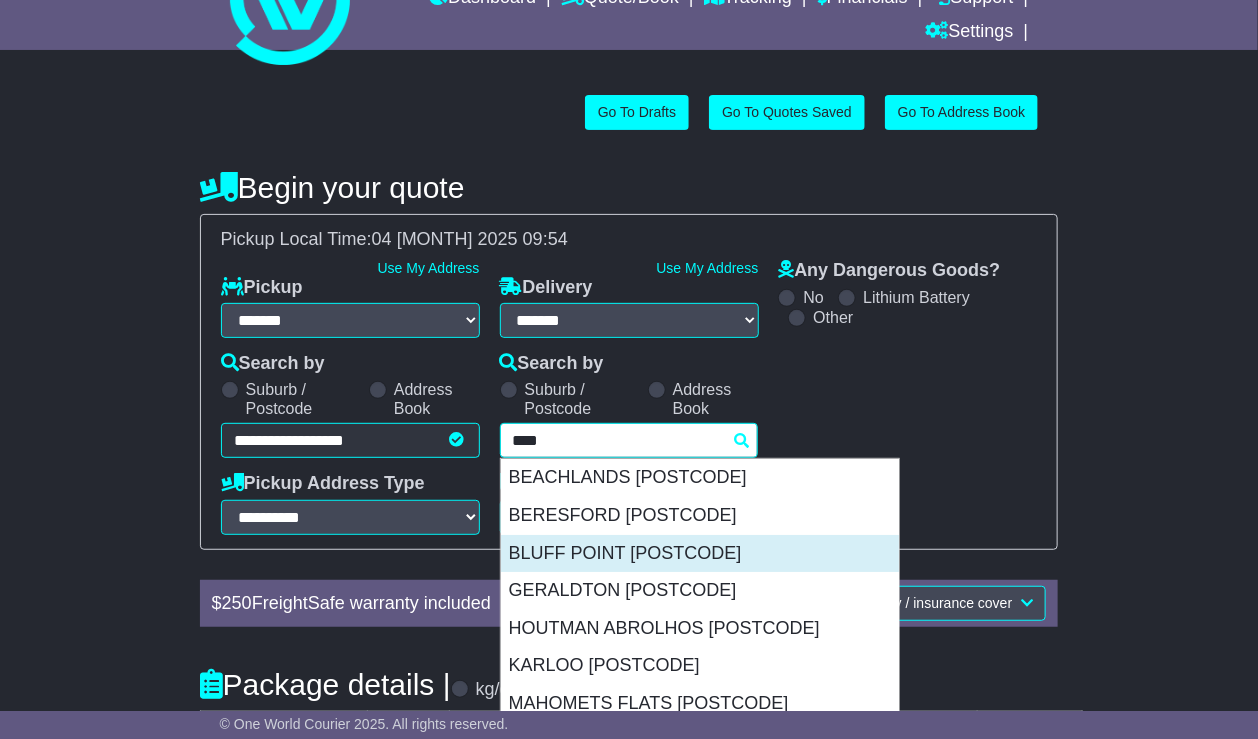 scroll, scrollTop: 328, scrollLeft: 0, axis: vertical 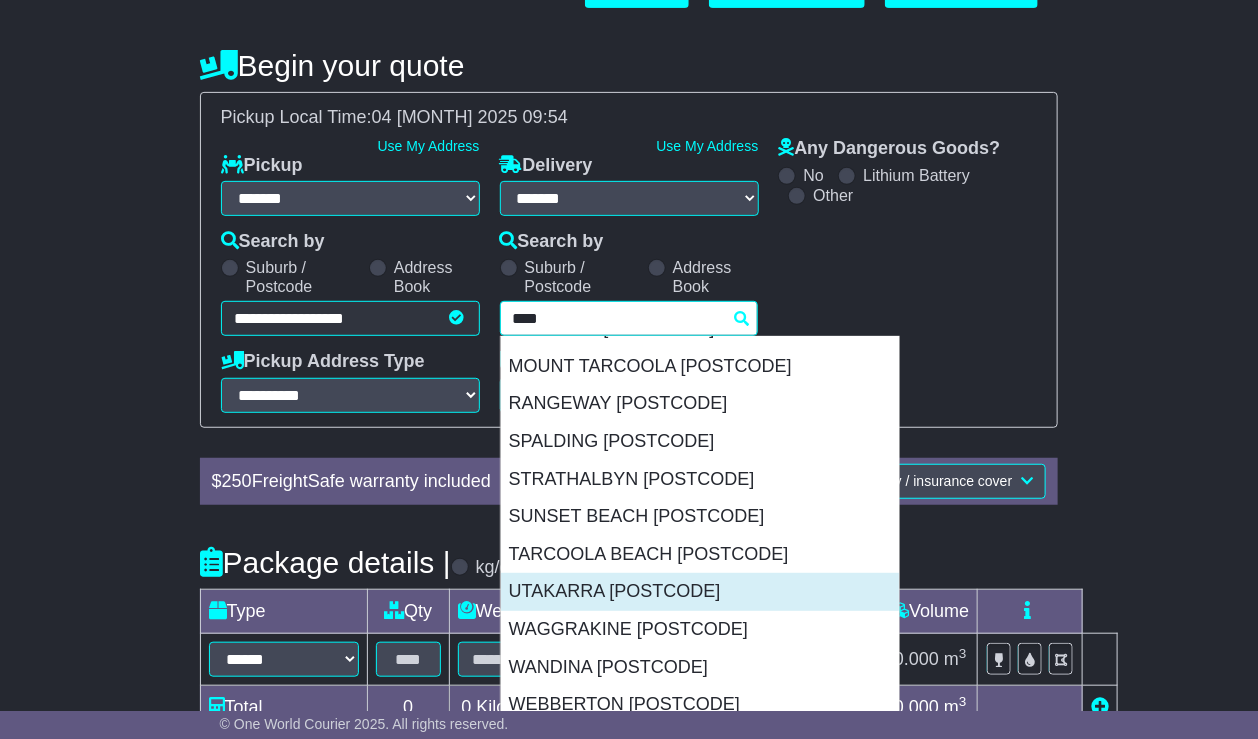 click on "UTAKARRA 6530" at bounding box center [700, 592] 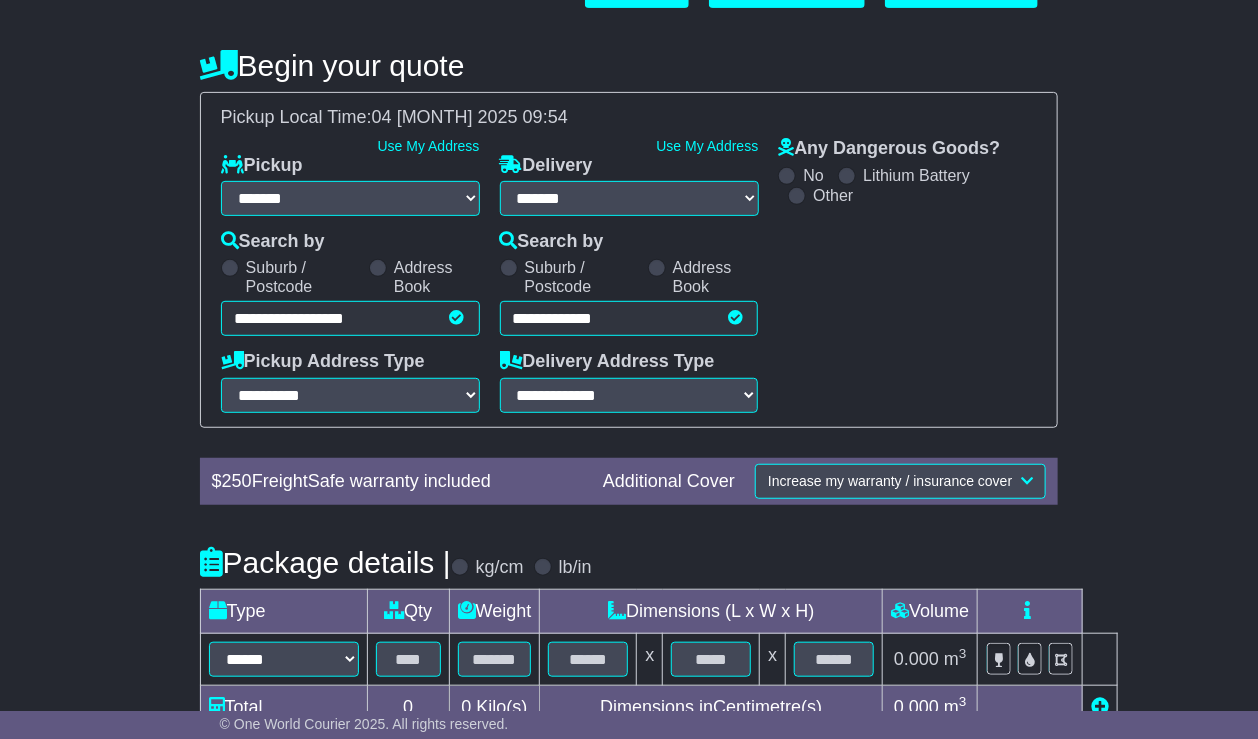 type on "**********" 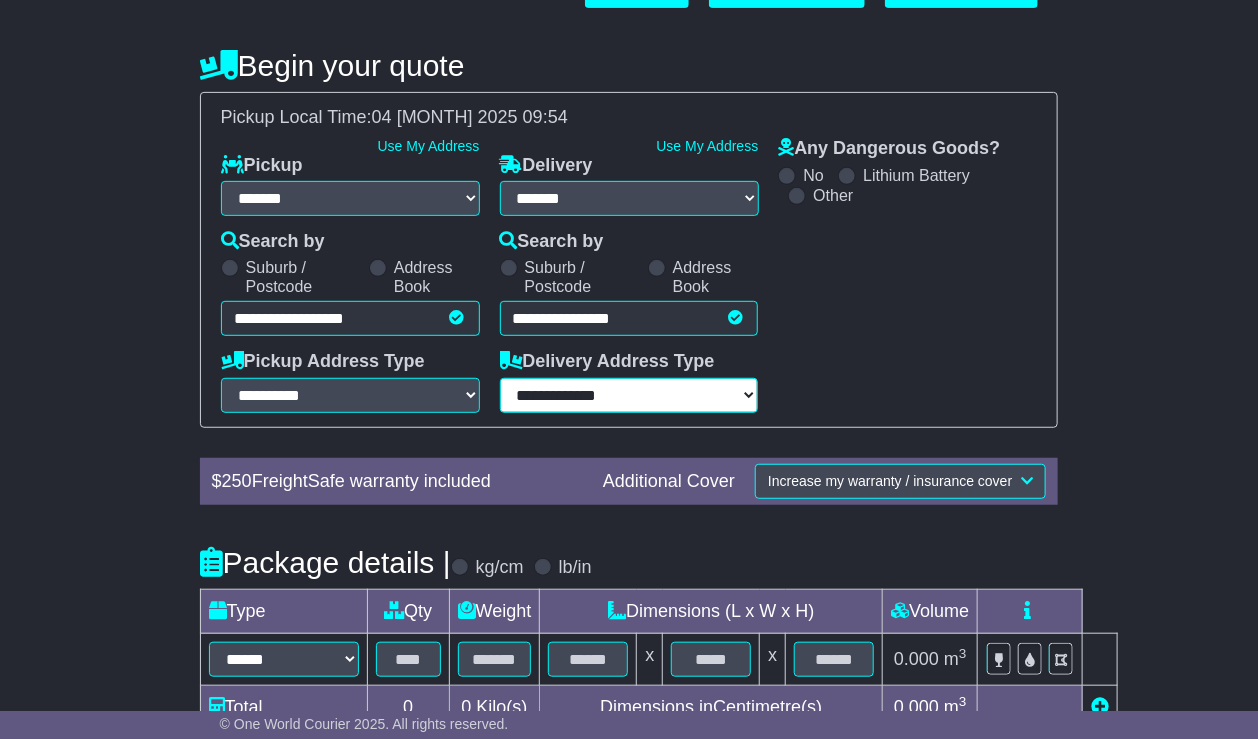click on "**********" at bounding box center (629, 395) 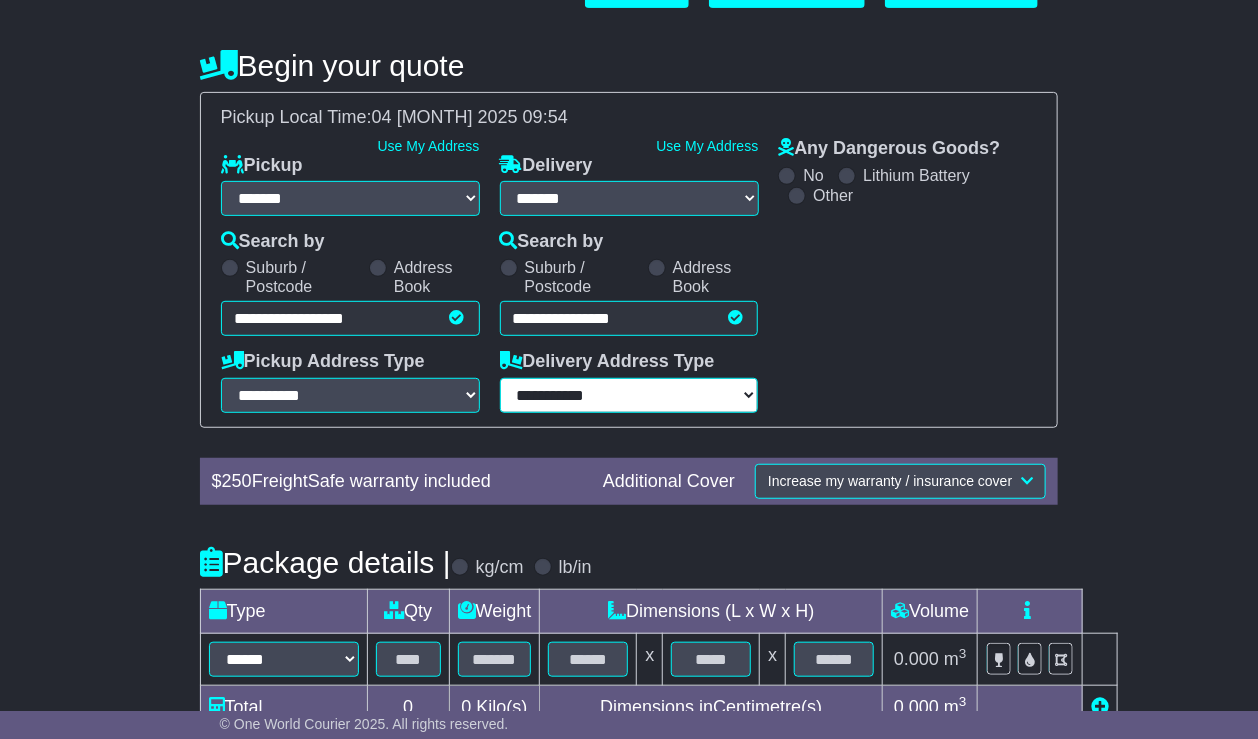 click on "**********" at bounding box center (629, 395) 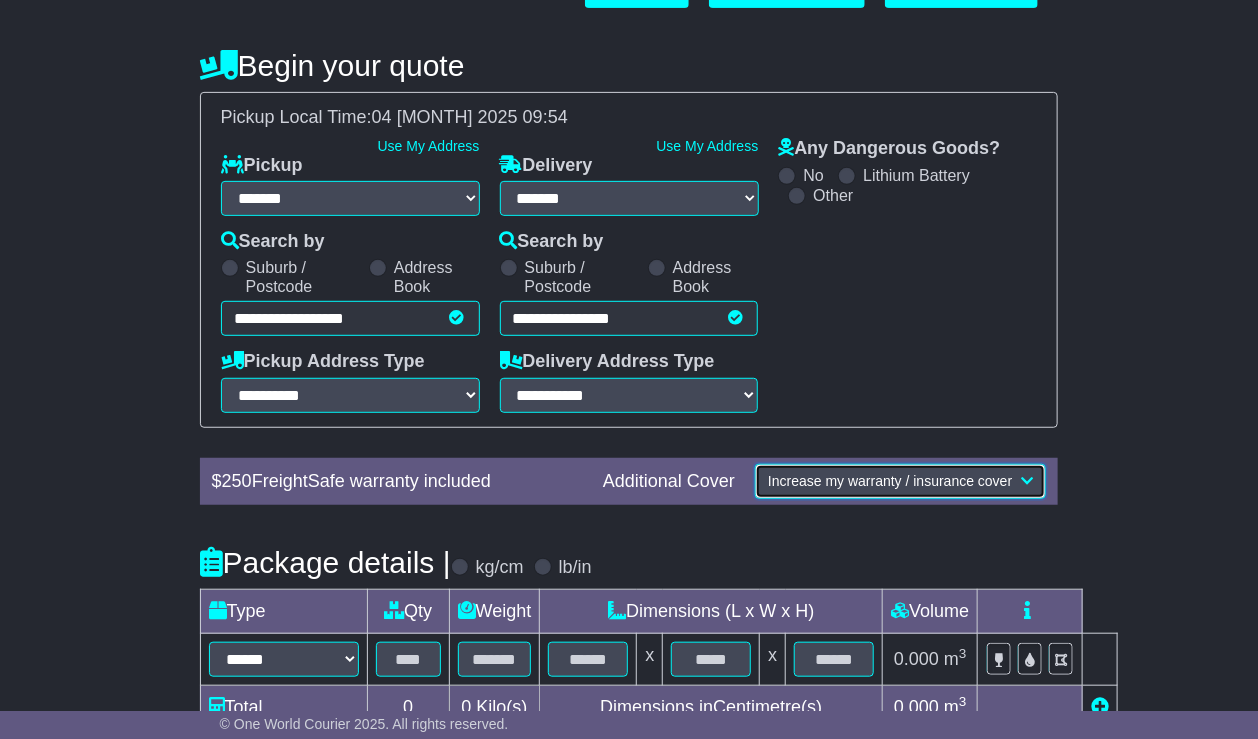 click on "Increase my warranty / insurance cover" at bounding box center (890, 481) 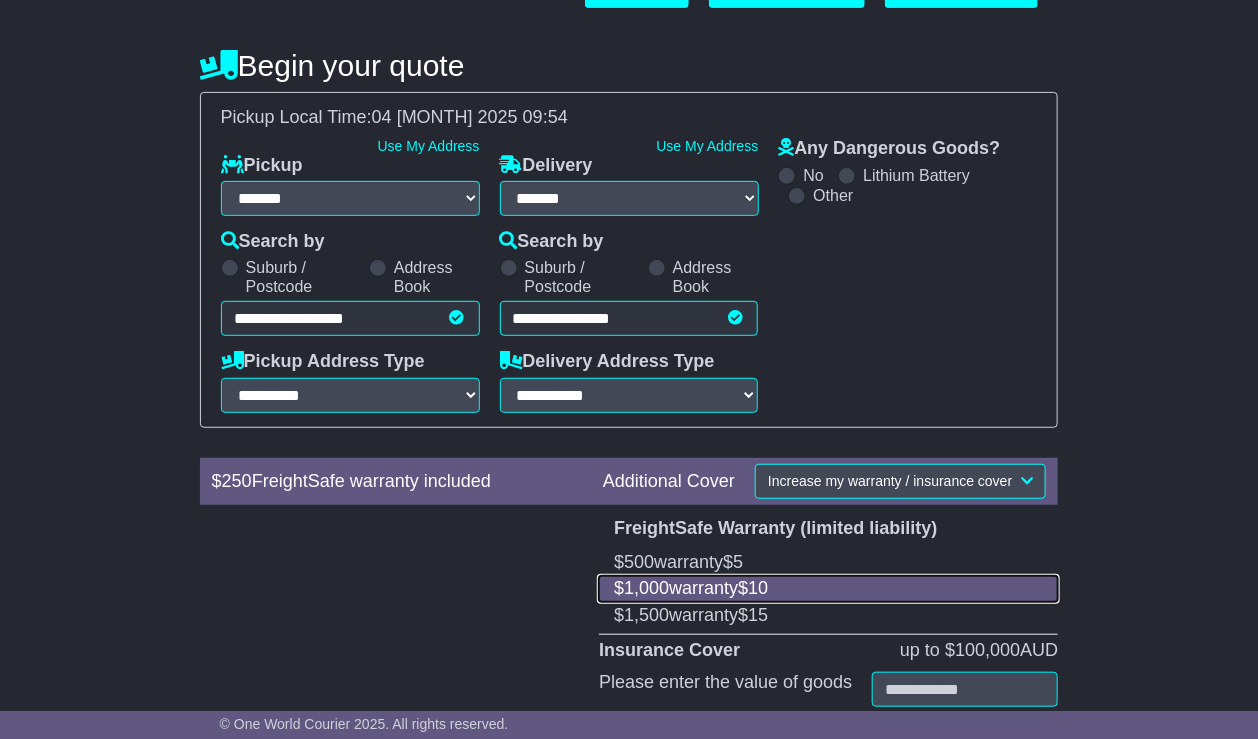 click on "$ 1,000  warranty
$ 10" at bounding box center [828, 589] 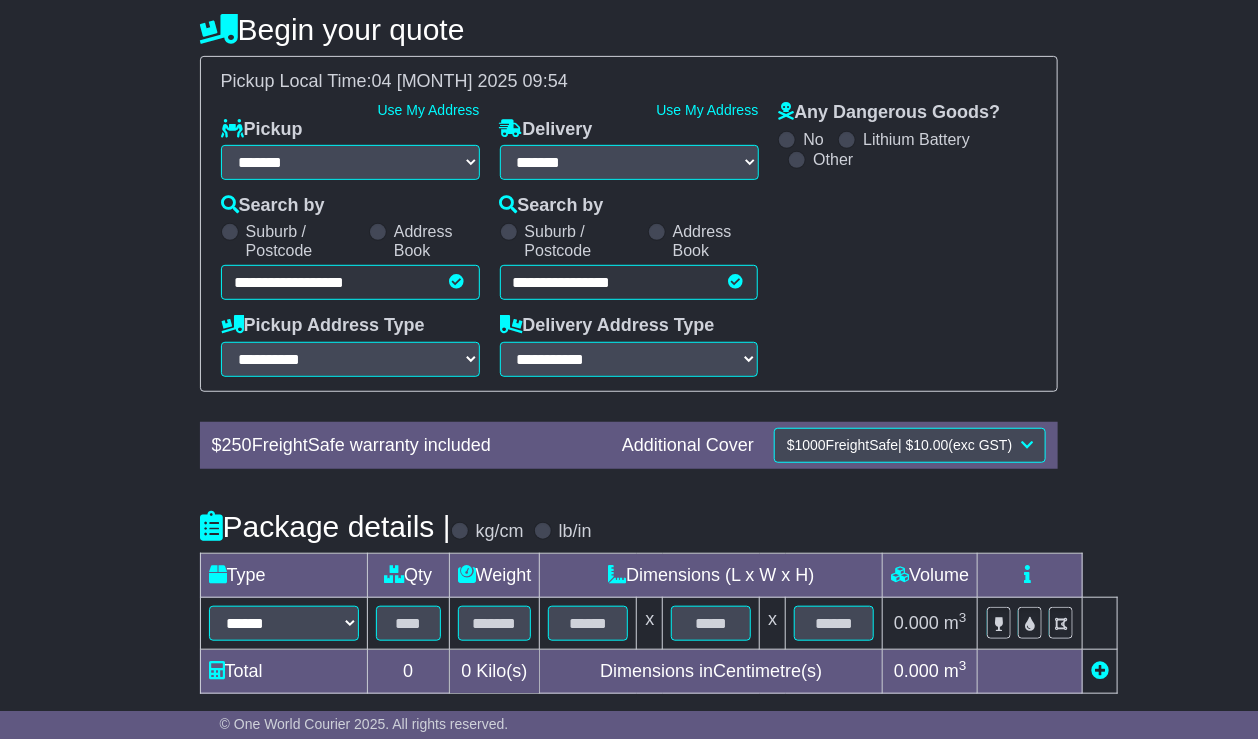 scroll, scrollTop: 320, scrollLeft: 0, axis: vertical 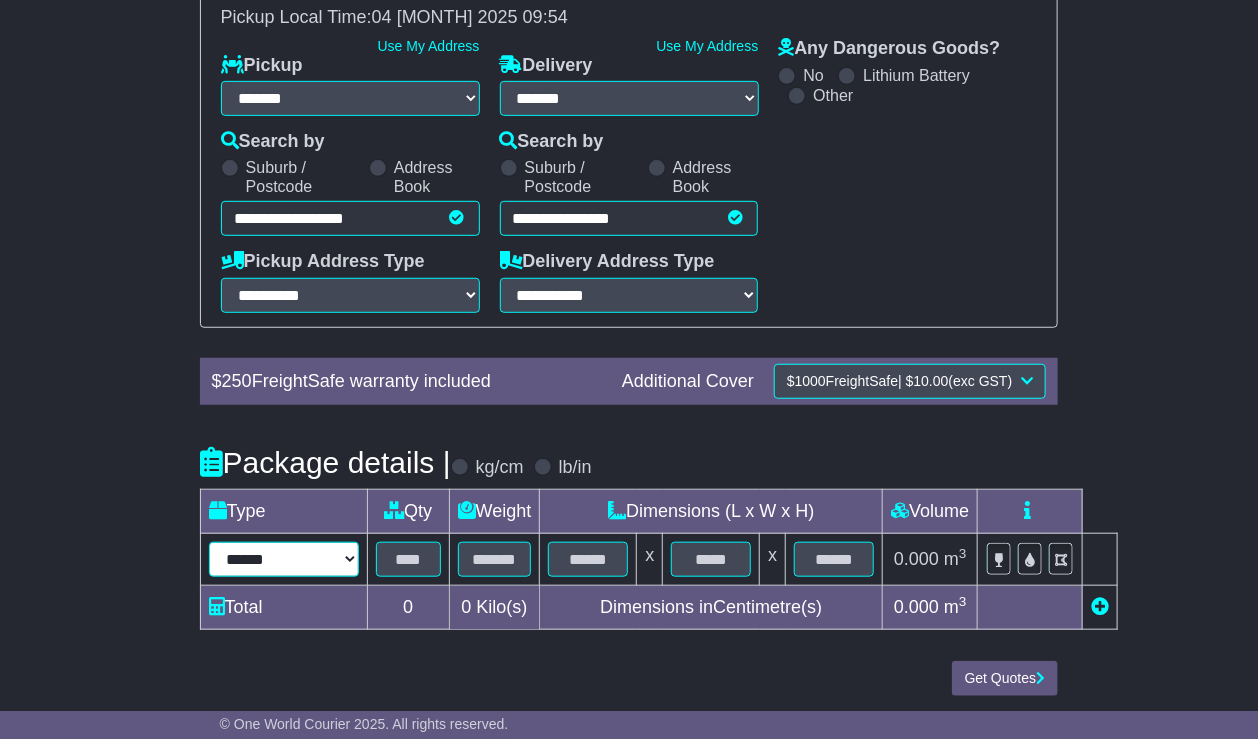 click on "****** ****** *** ******** ***** **** **** ****** *** *******" at bounding box center [284, 559] 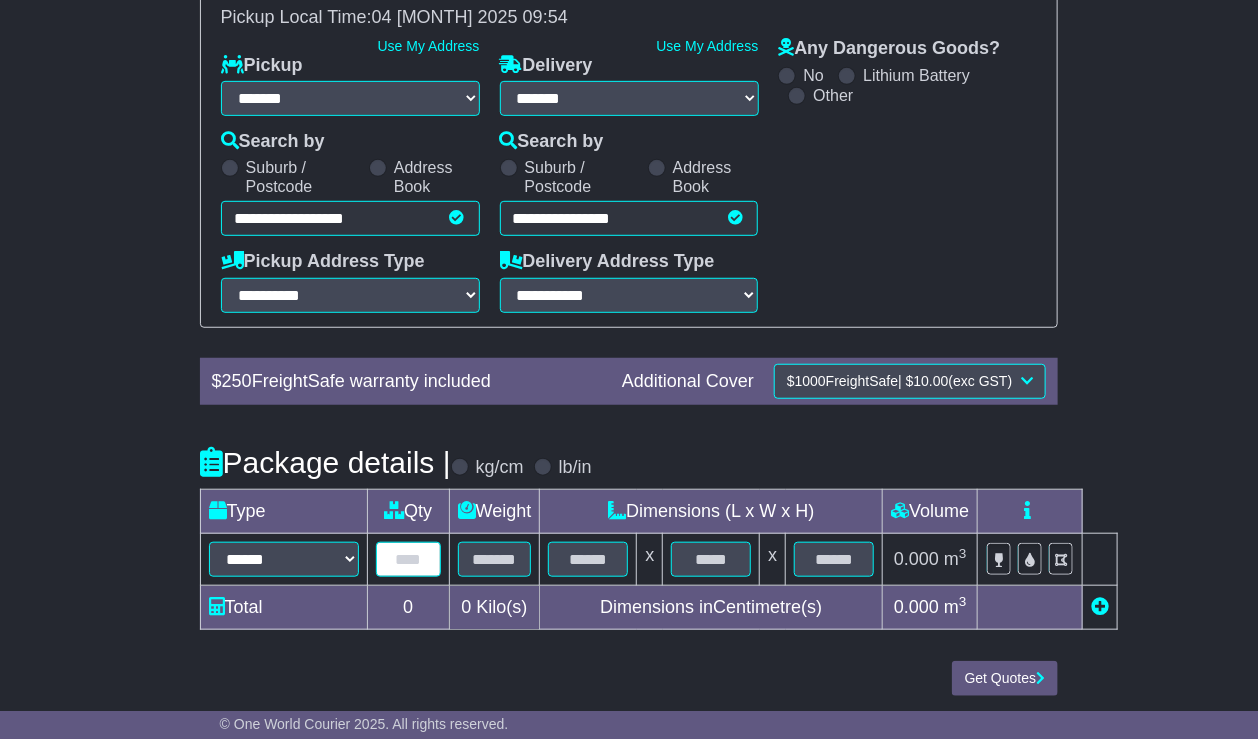 click at bounding box center (408, 559) 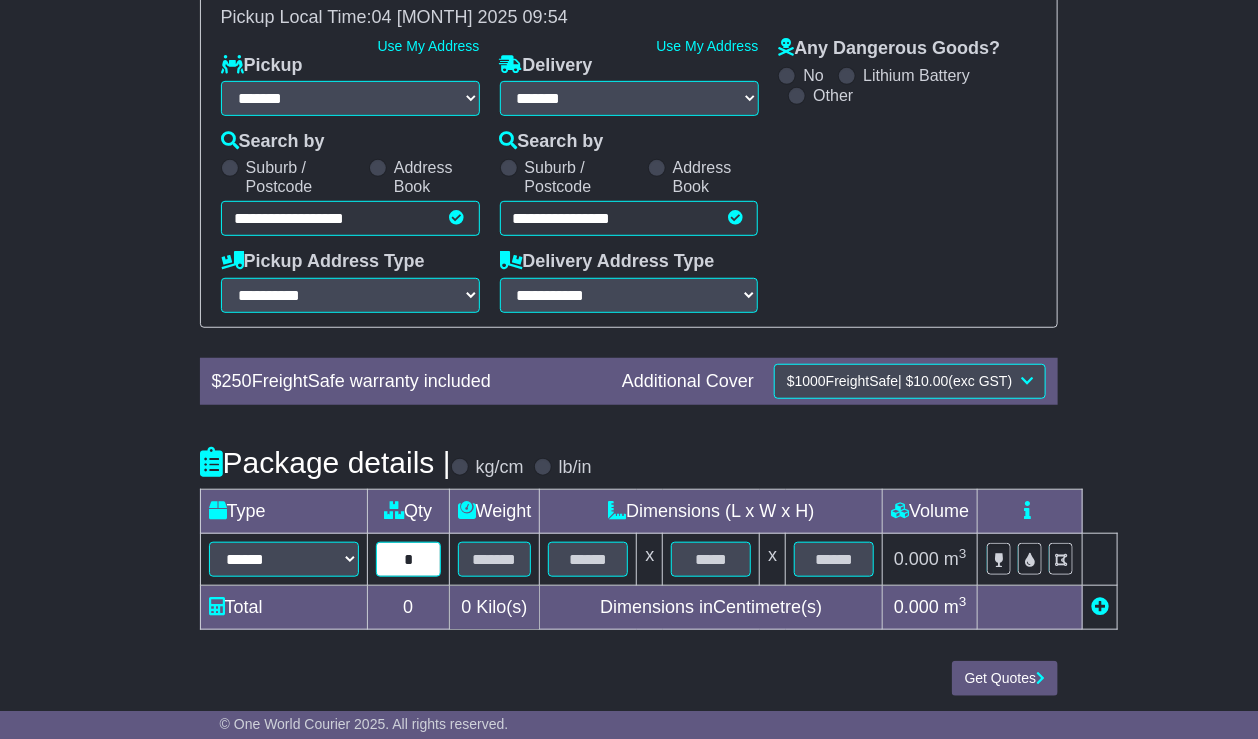 type on "*" 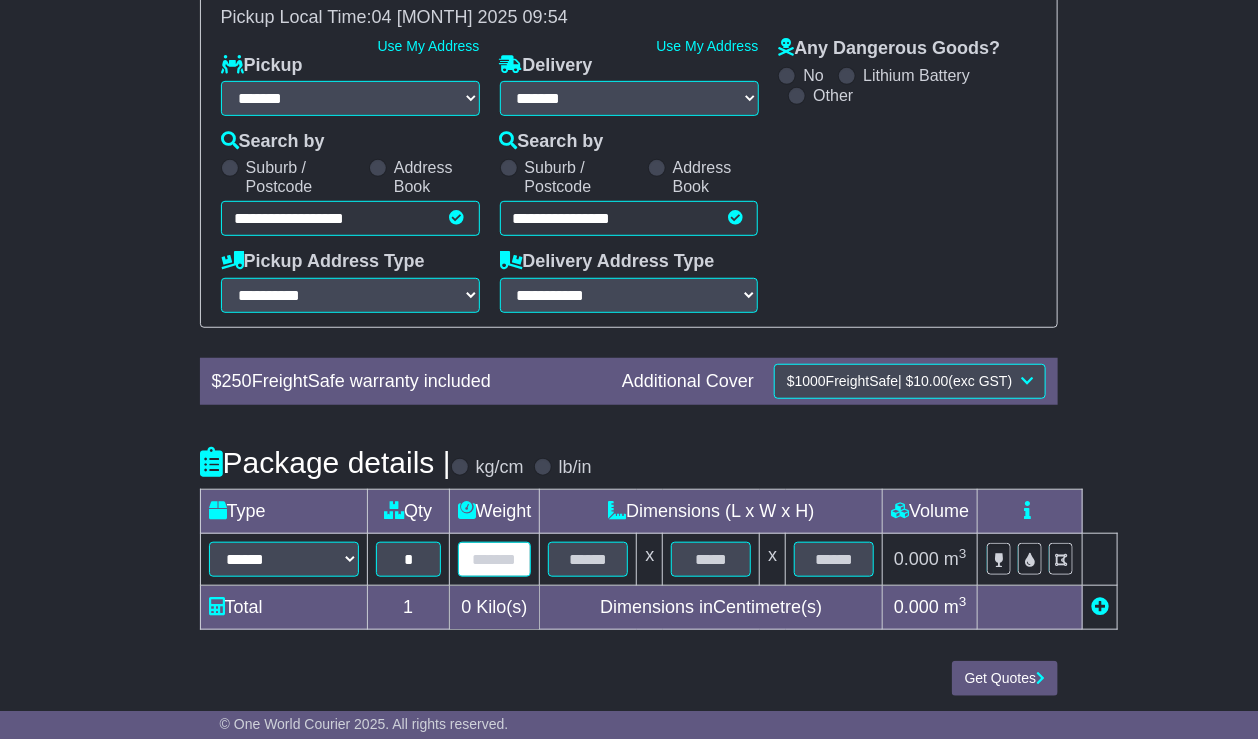 click at bounding box center (495, 559) 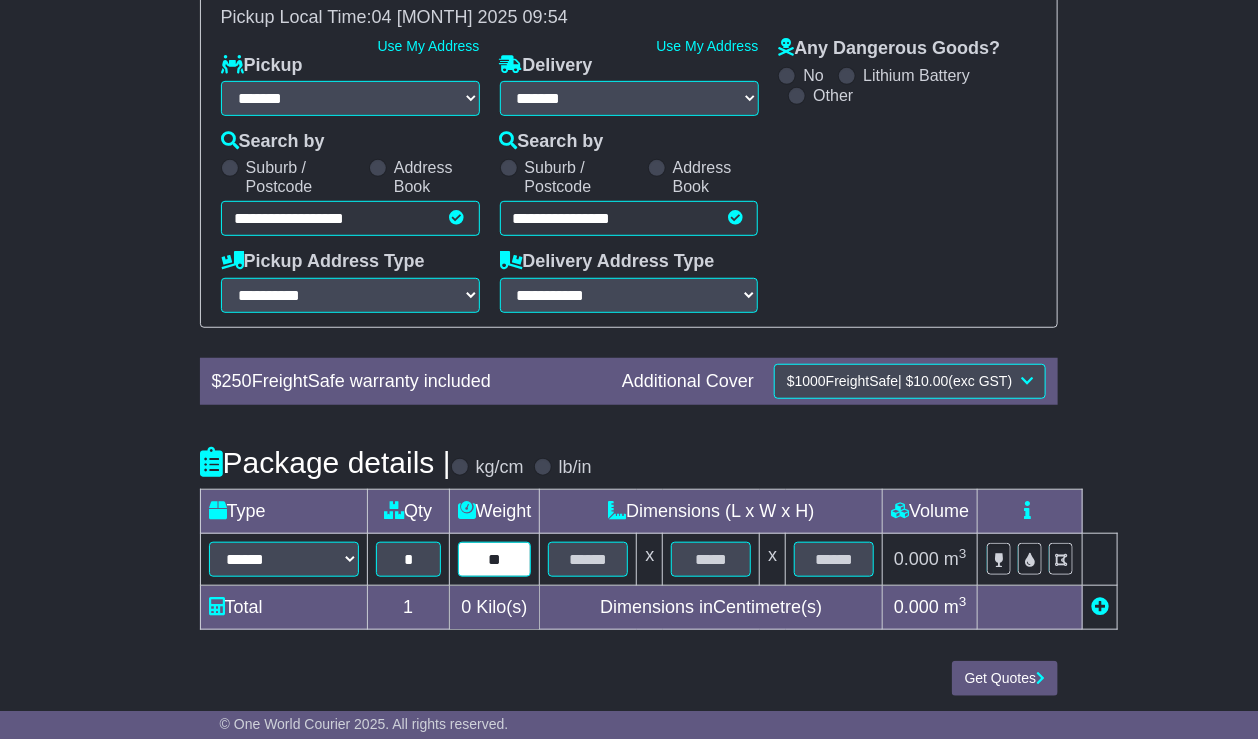 type on "**" 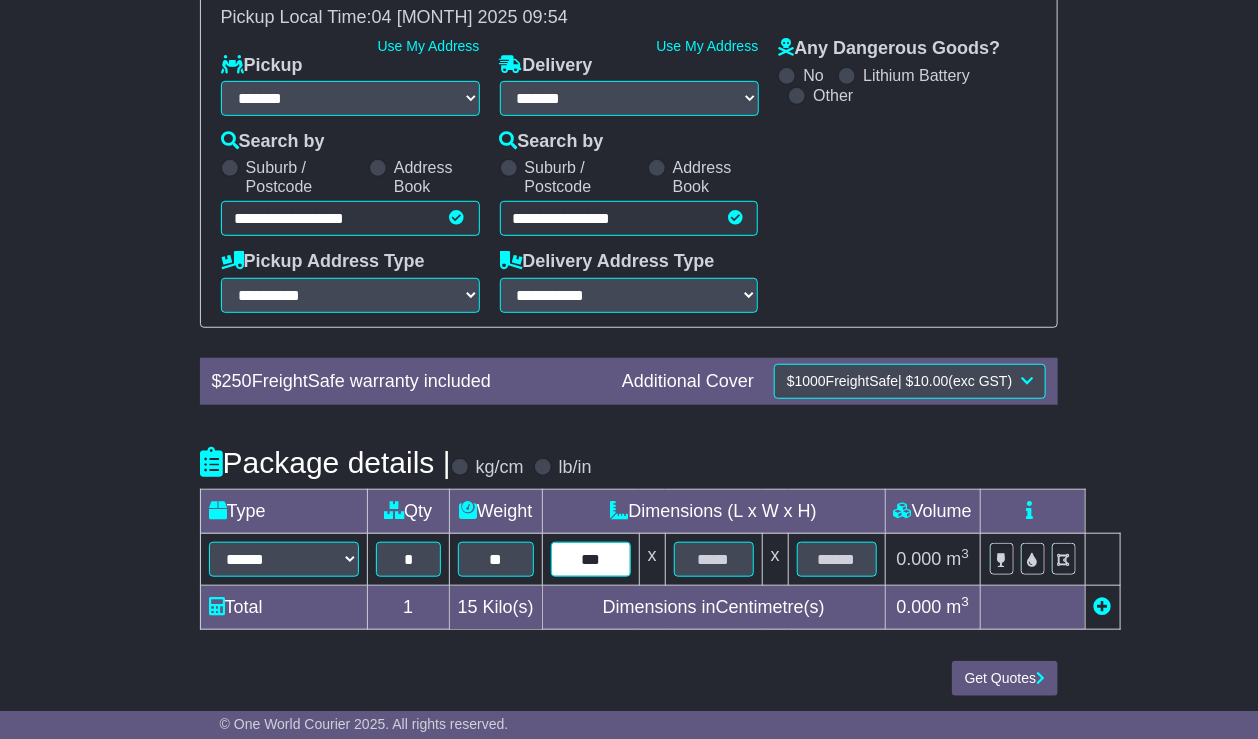 type on "***" 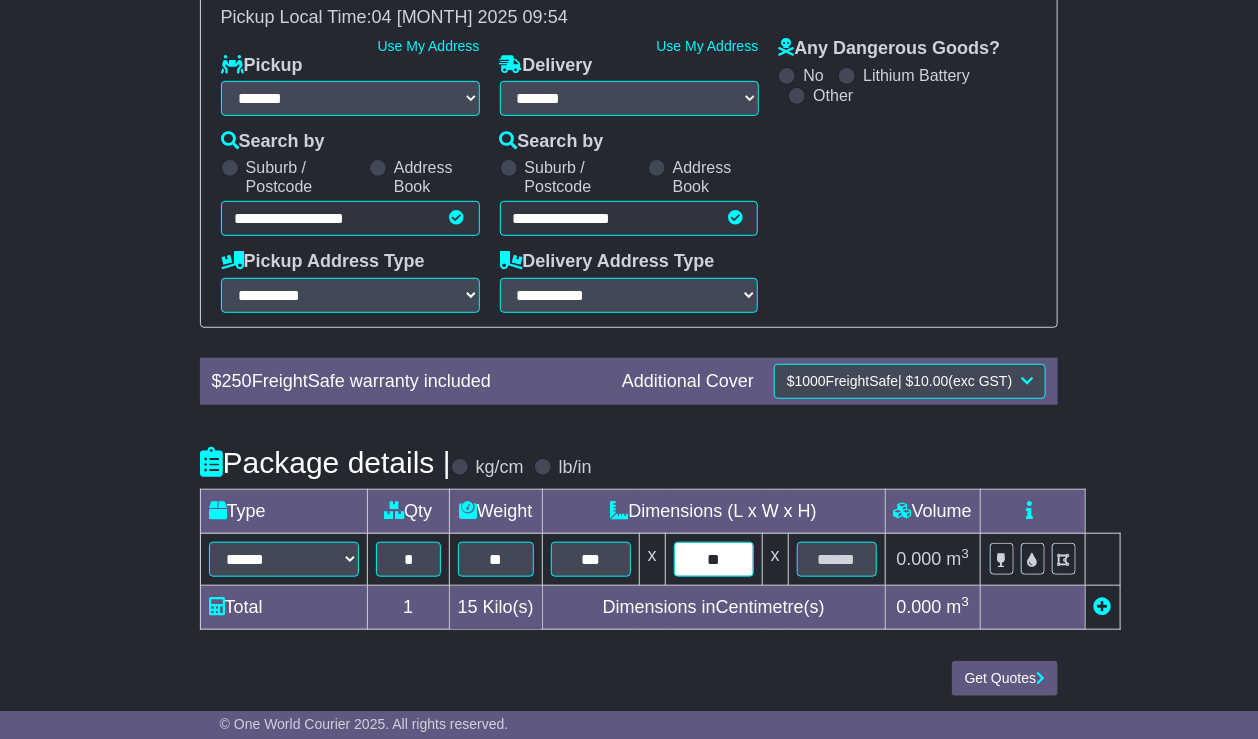 type on "**" 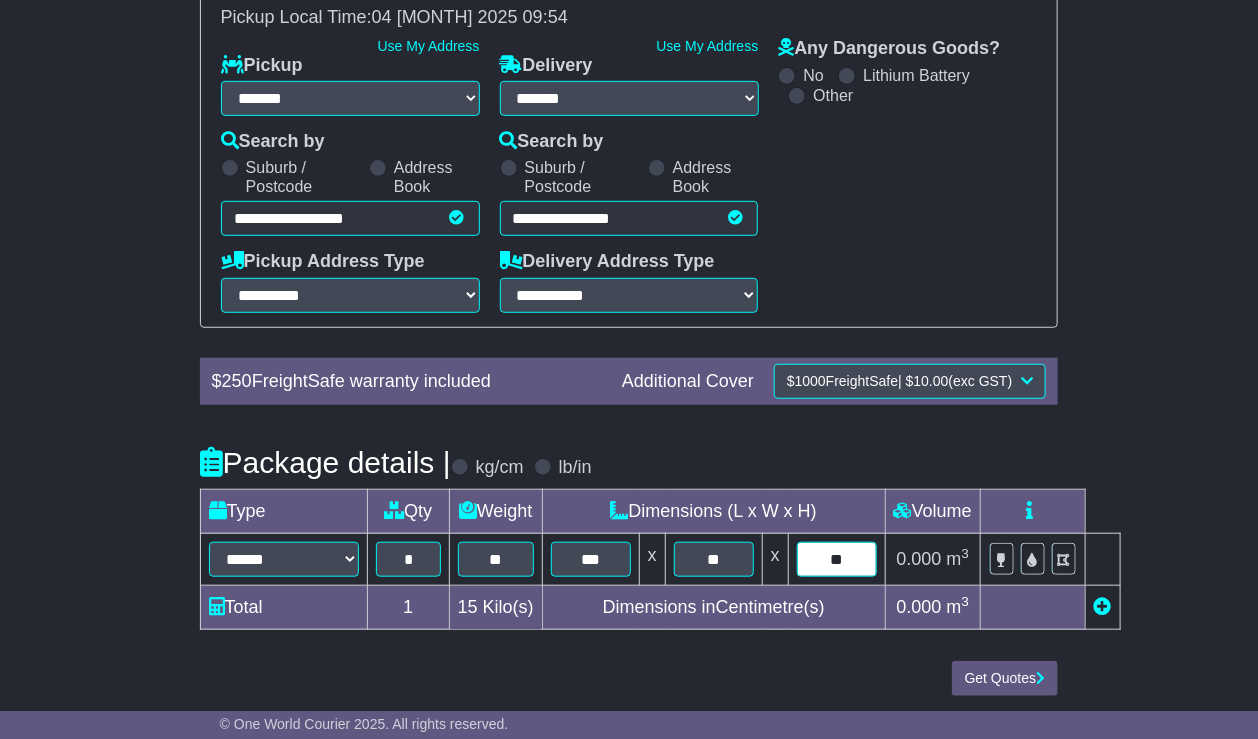 type on "**" 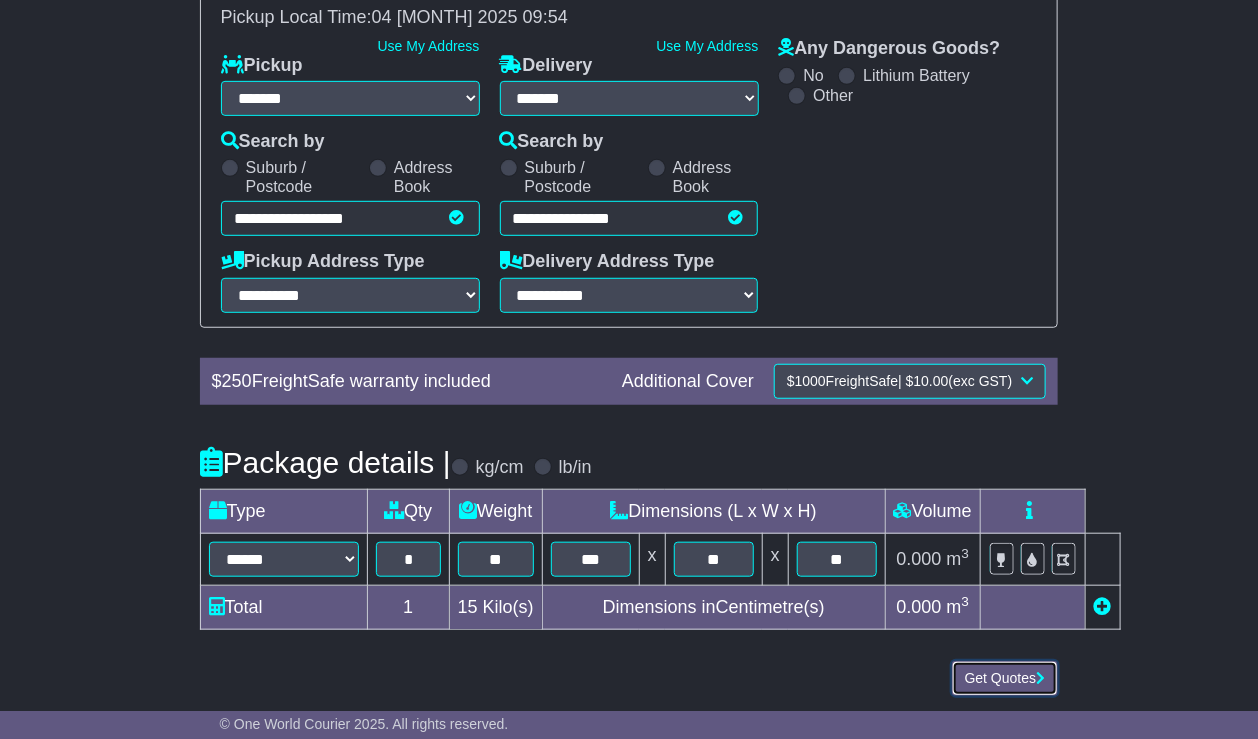 click on "Get Quotes" at bounding box center (1005, 678) 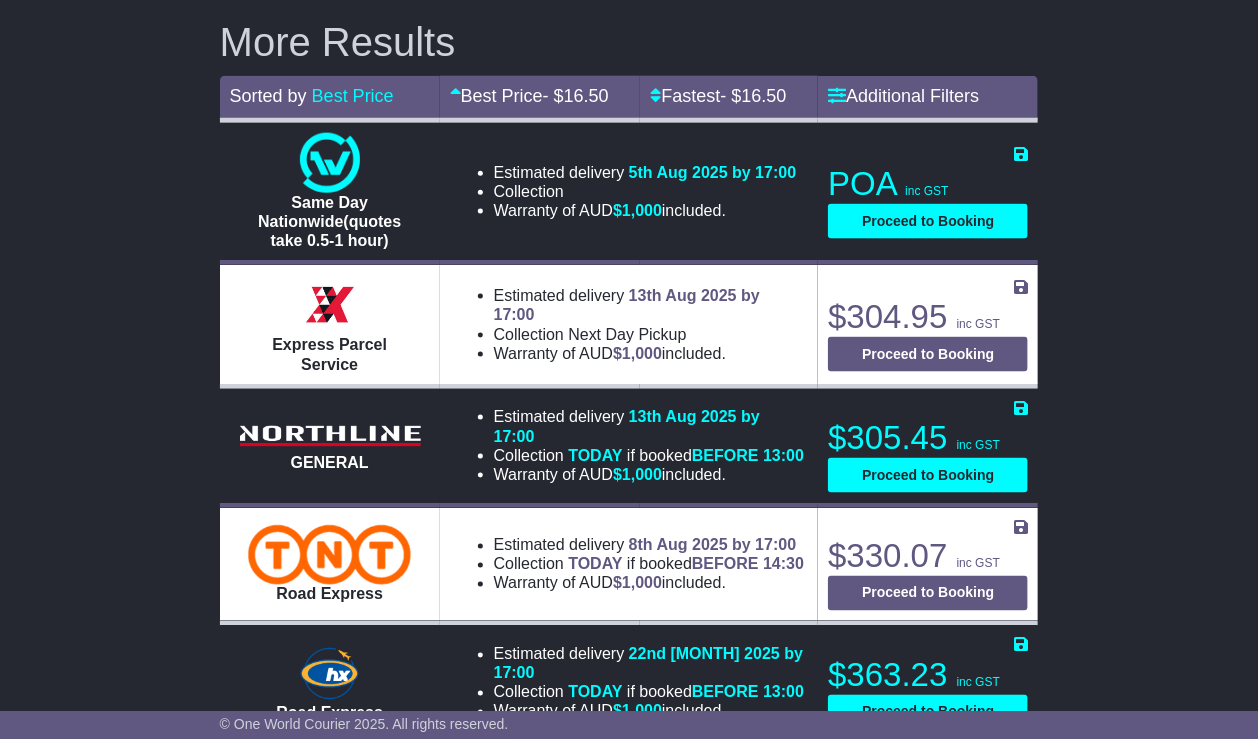 scroll, scrollTop: 829, scrollLeft: 0, axis: vertical 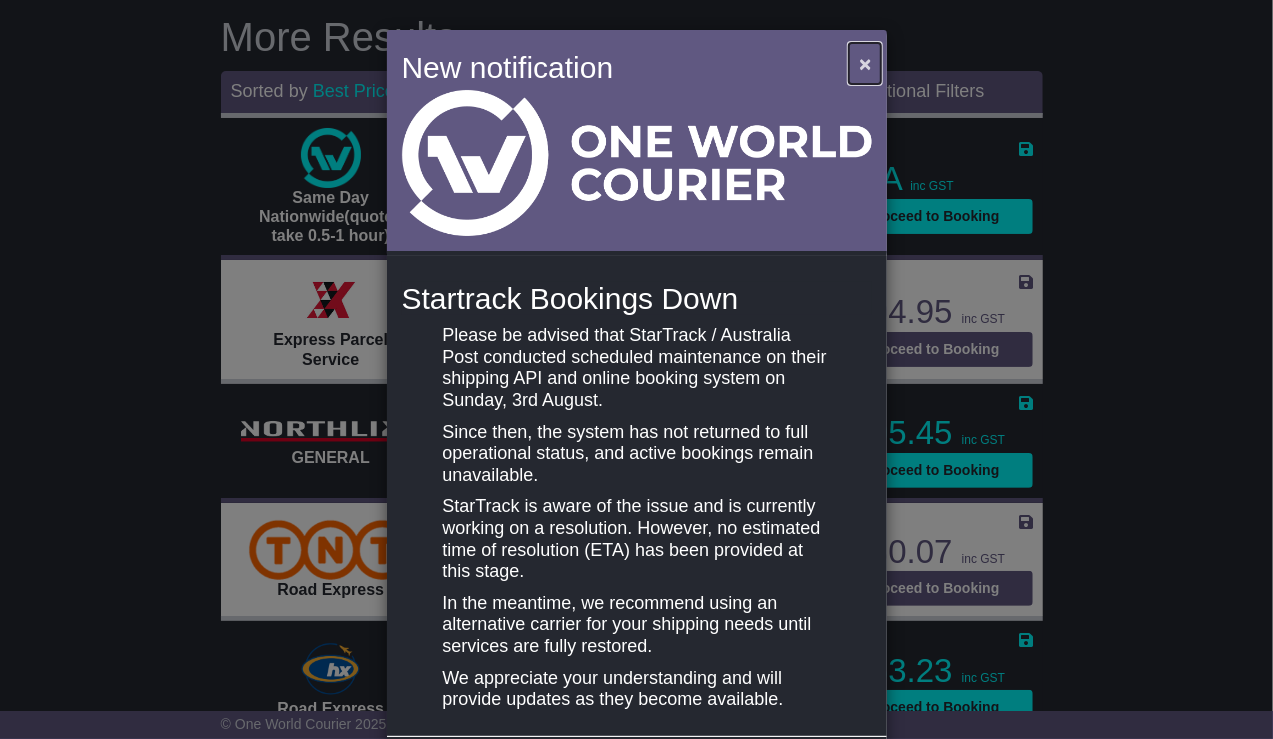 click on "×" at bounding box center (865, 63) 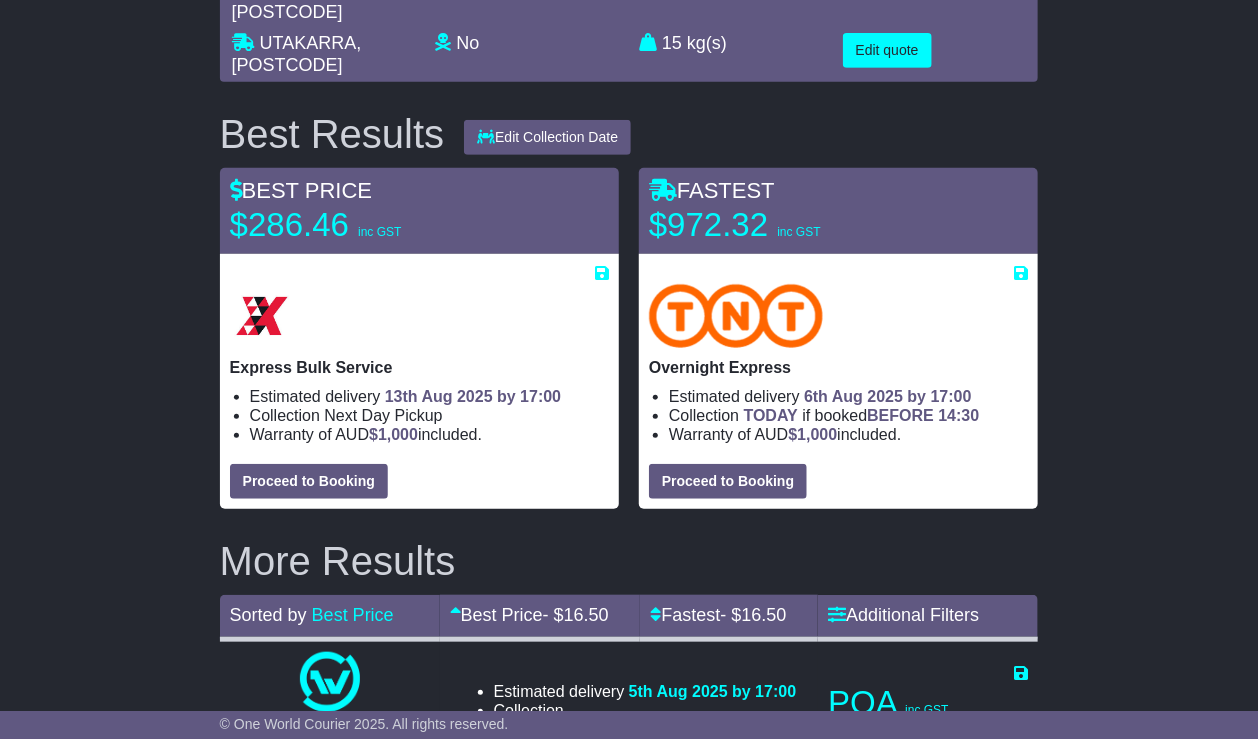 scroll, scrollTop: 11, scrollLeft: 0, axis: vertical 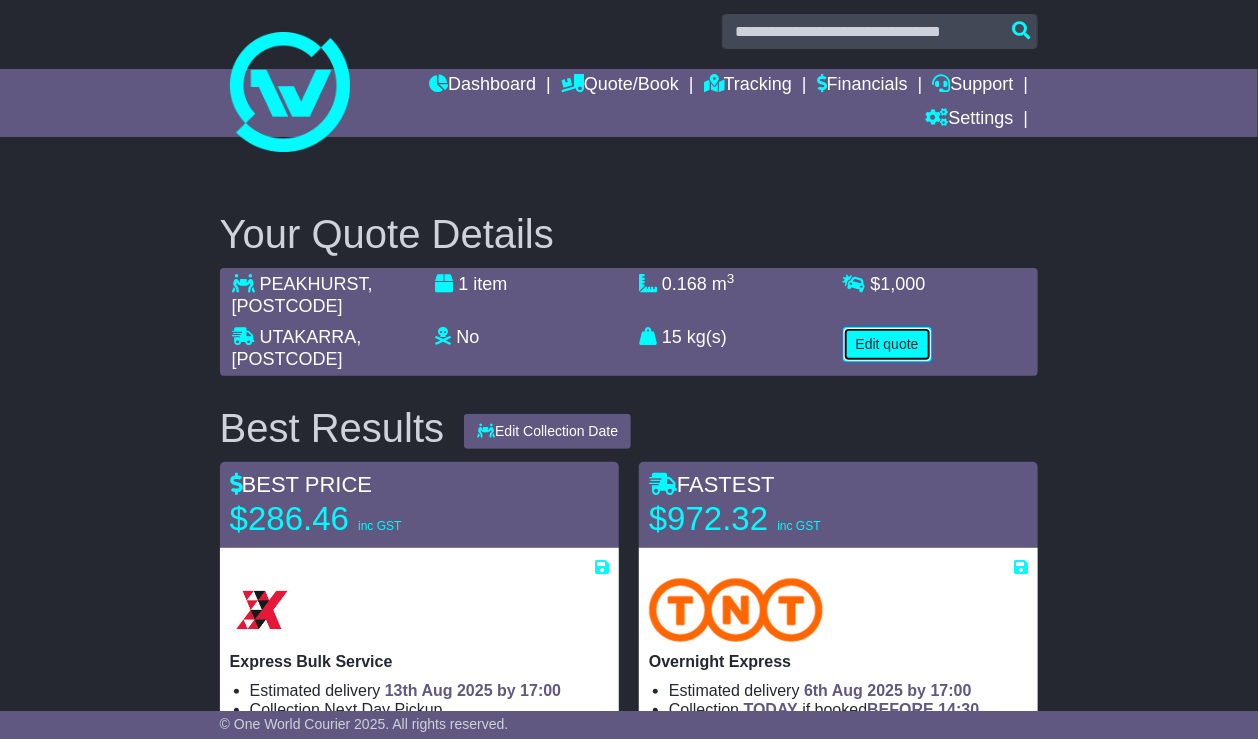 click on "Edit quote" at bounding box center [887, 344] 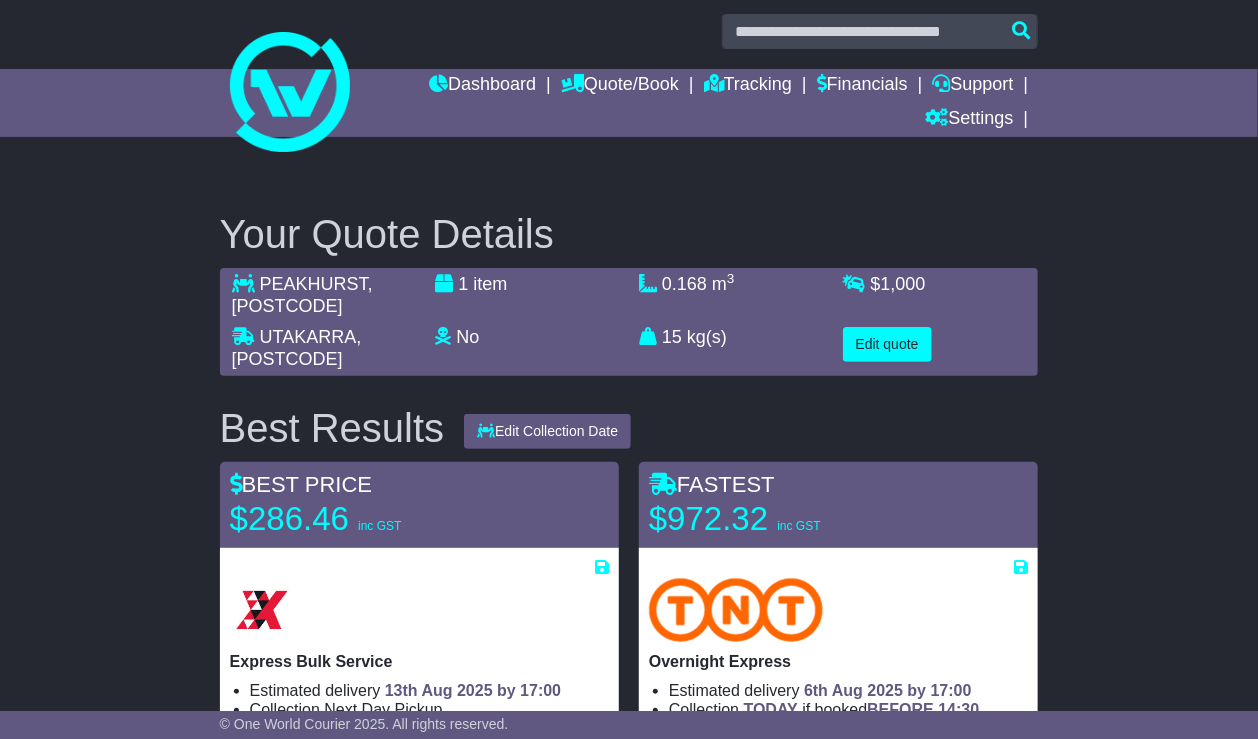 select on "**" 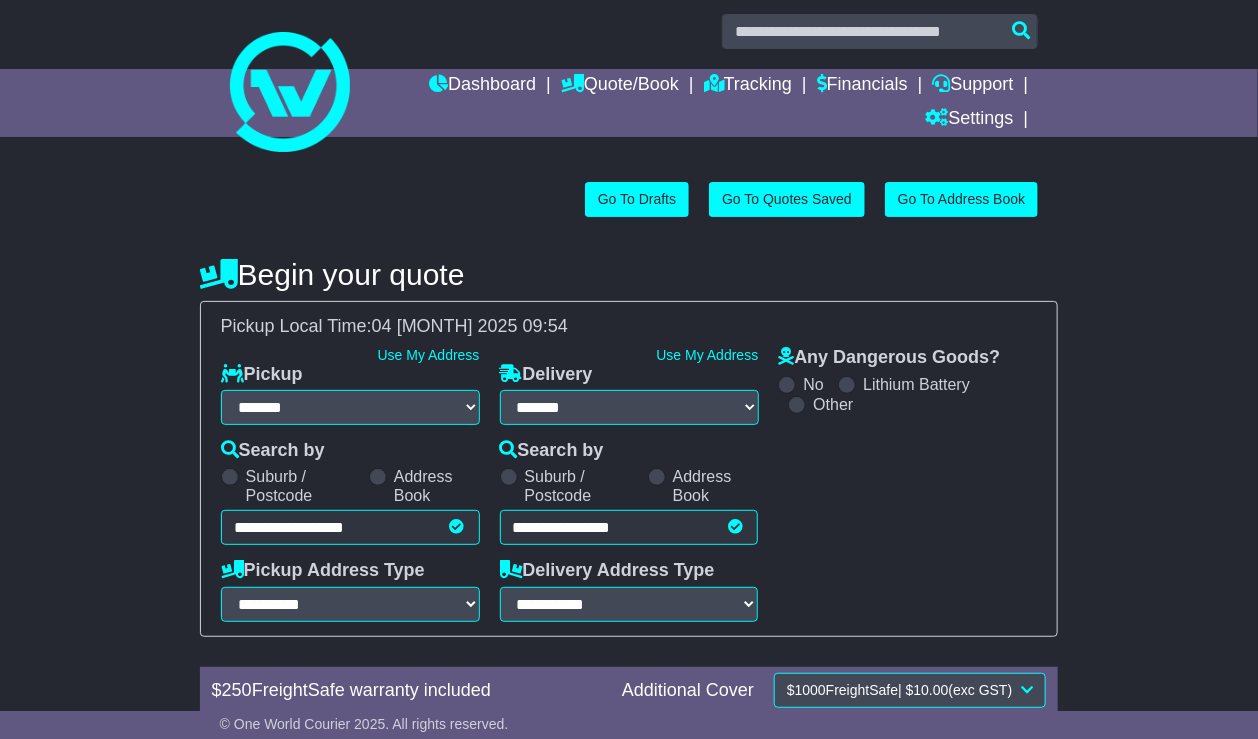 click on "**********" at bounding box center (350, 527) 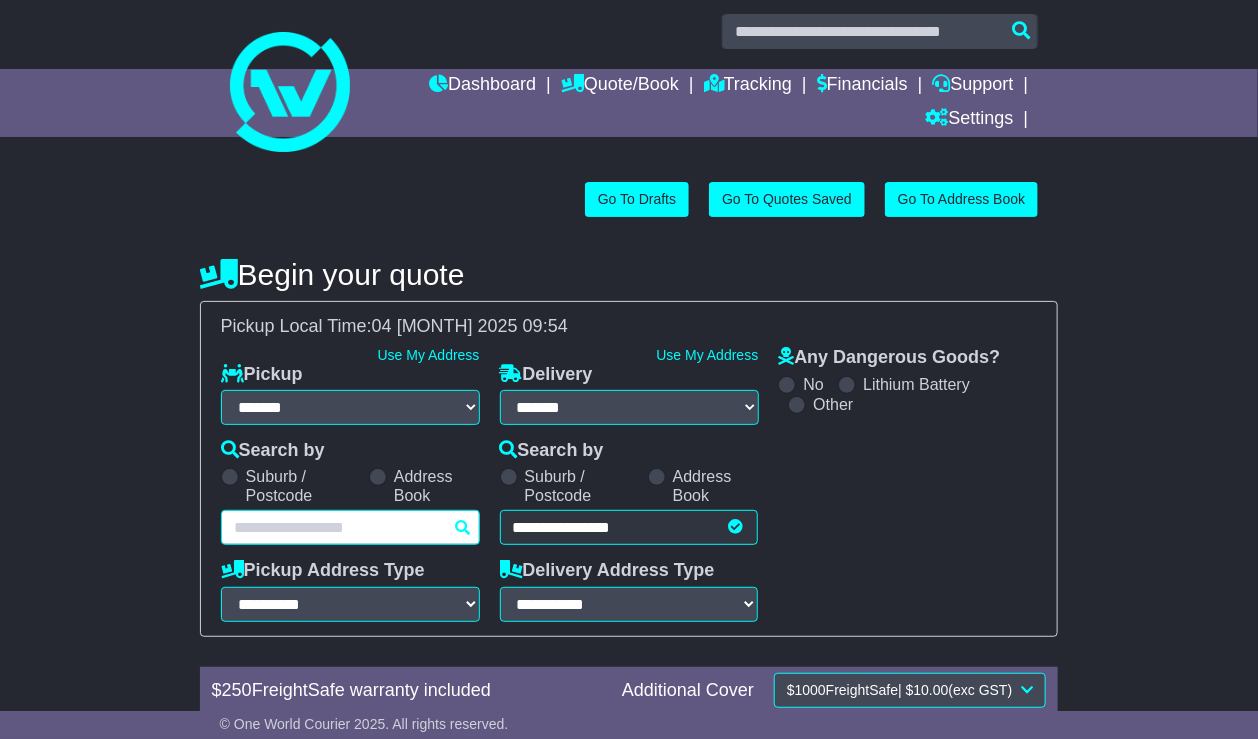 paste on "****" 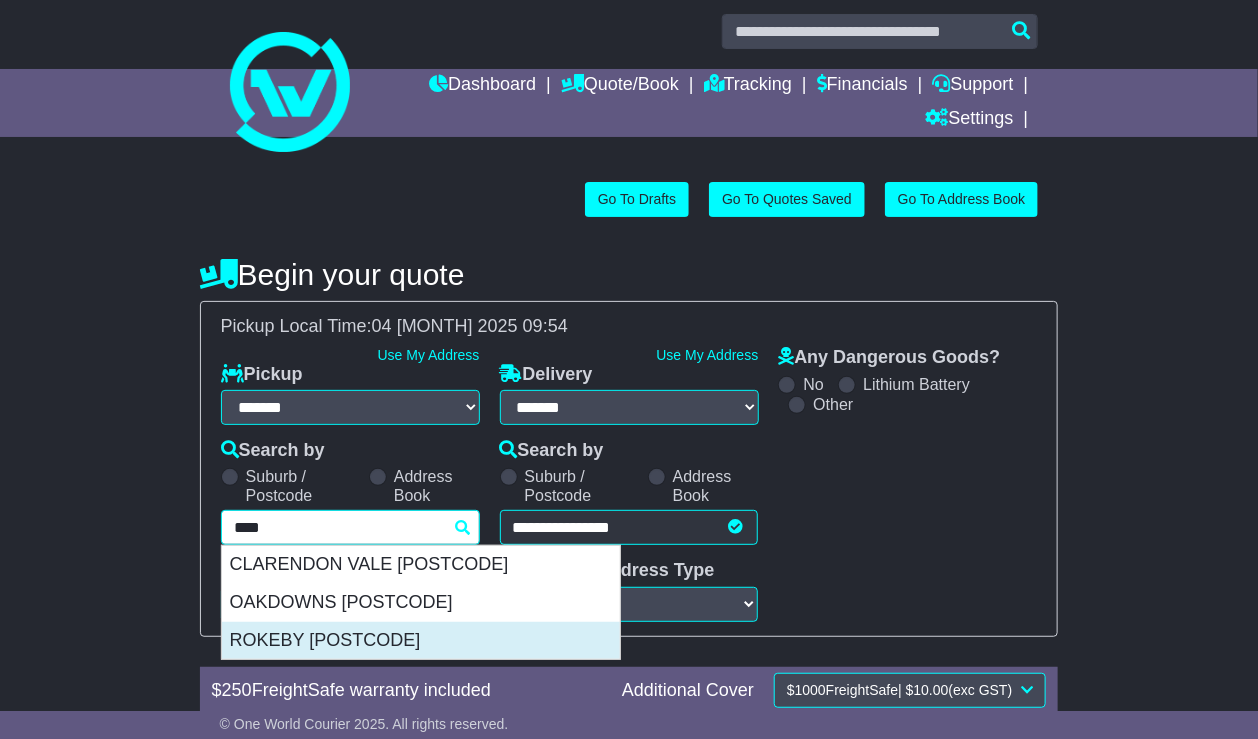 click on "ROKEBY 7019" at bounding box center [421, 641] 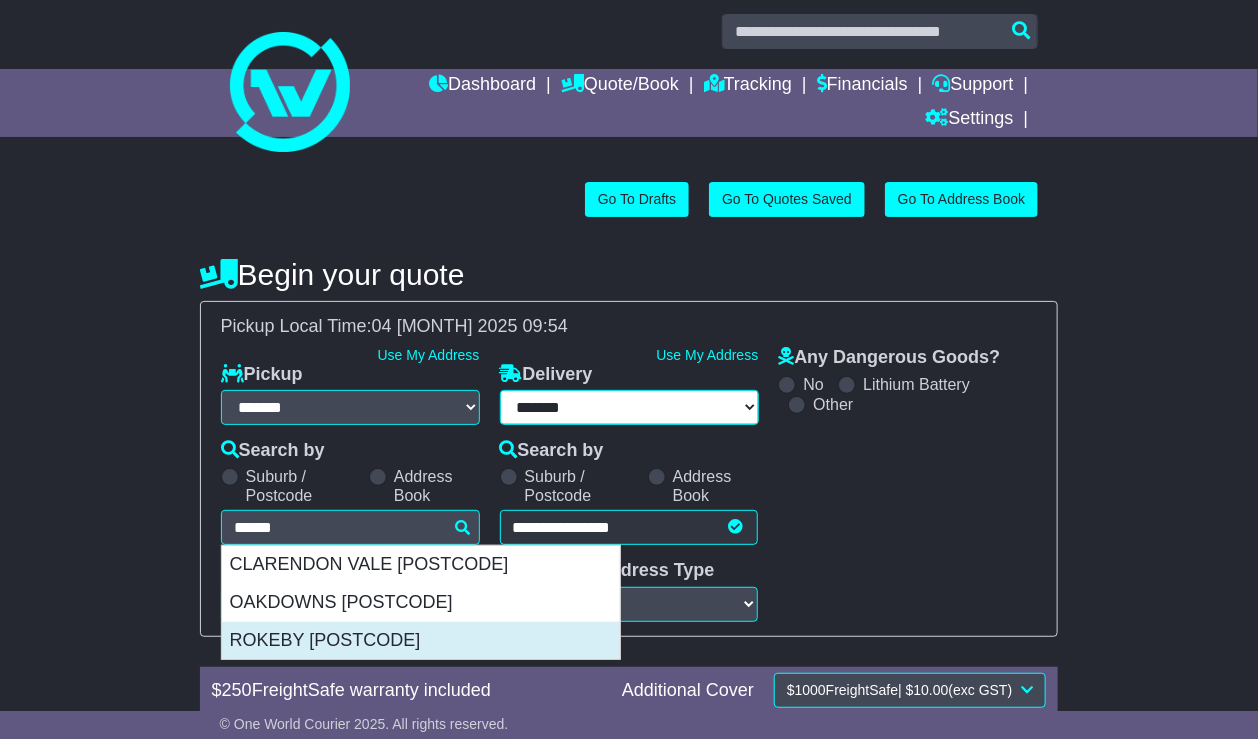 type on "**********" 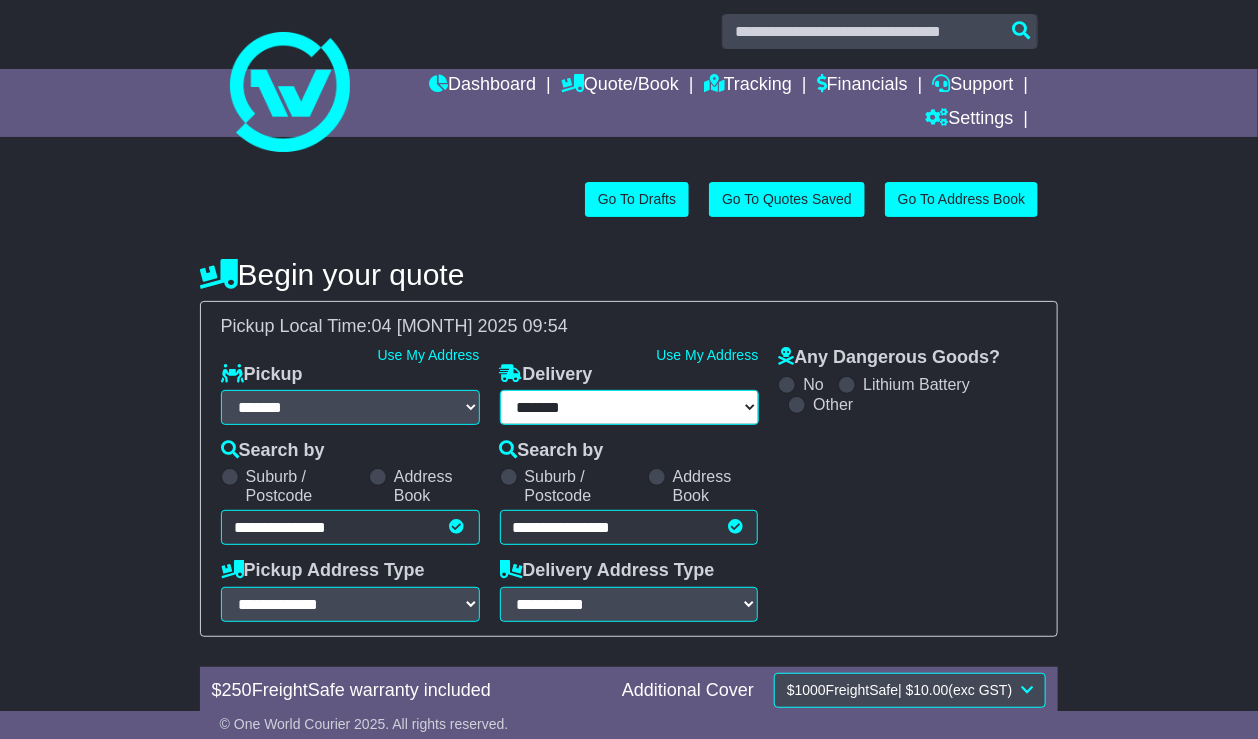 type on "**********" 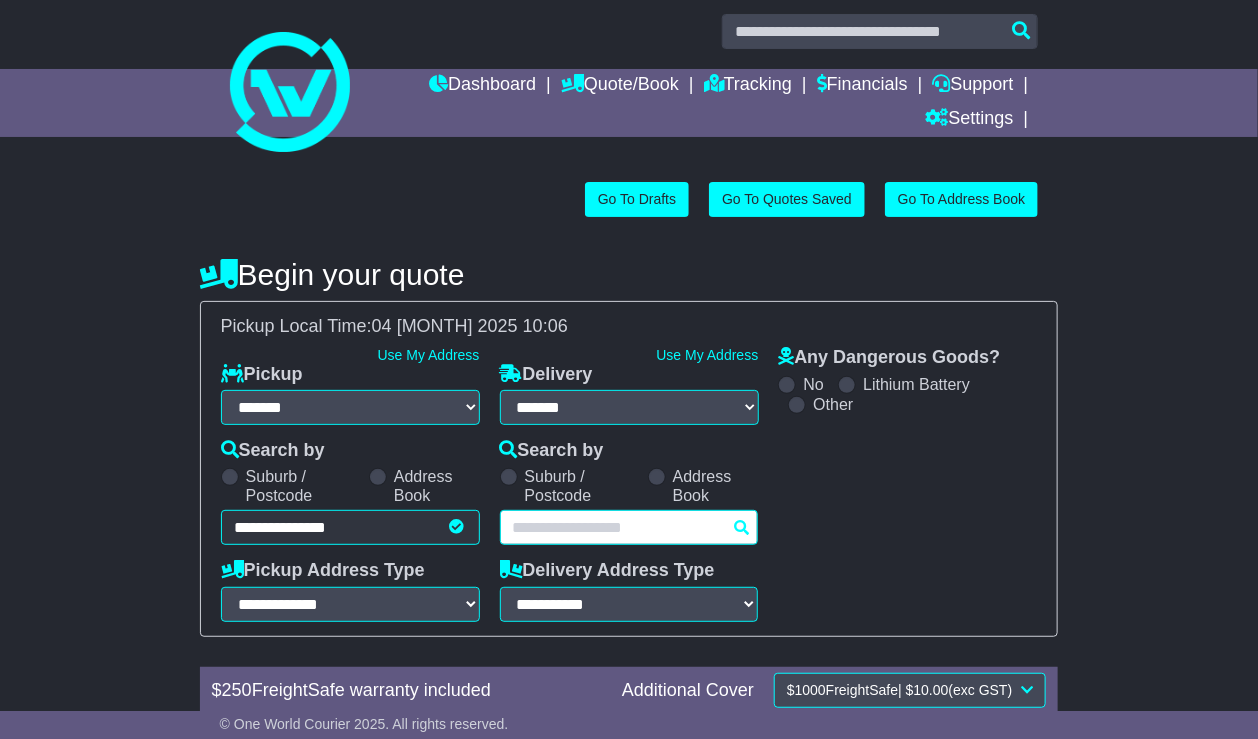 click on "**********" at bounding box center (629, 527) 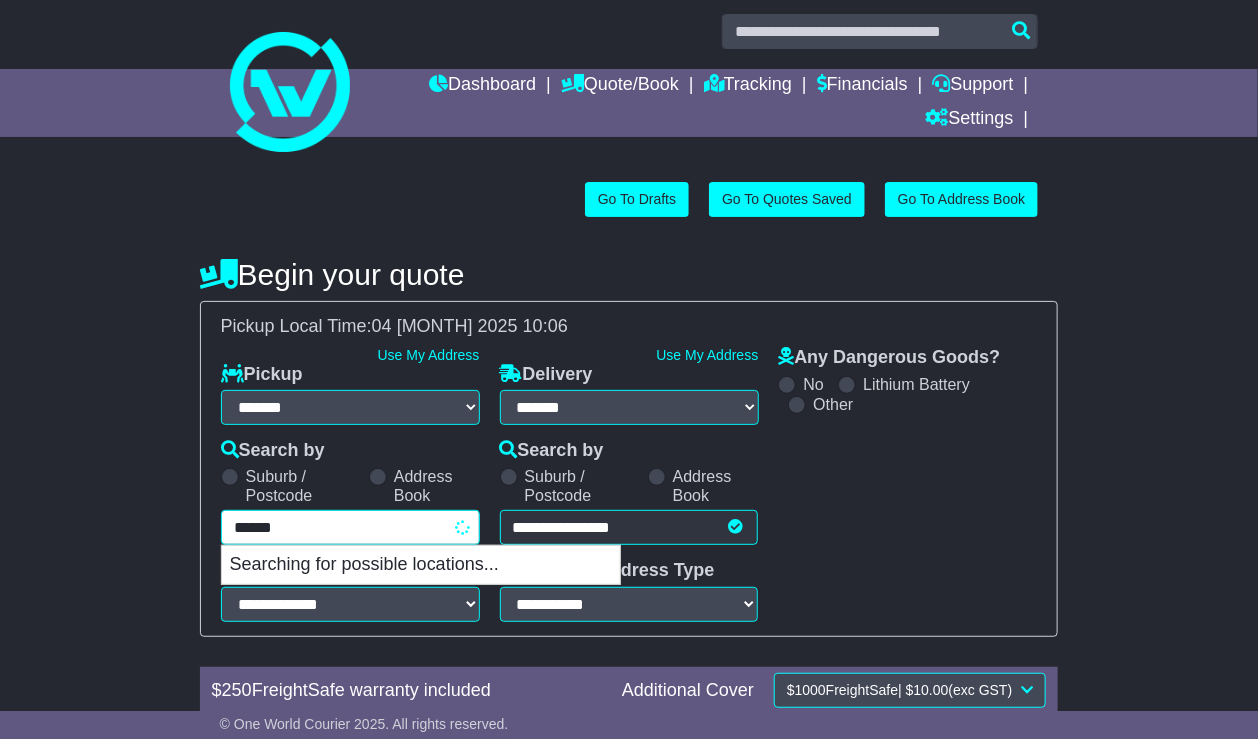 click on "**********" at bounding box center (350, 527) 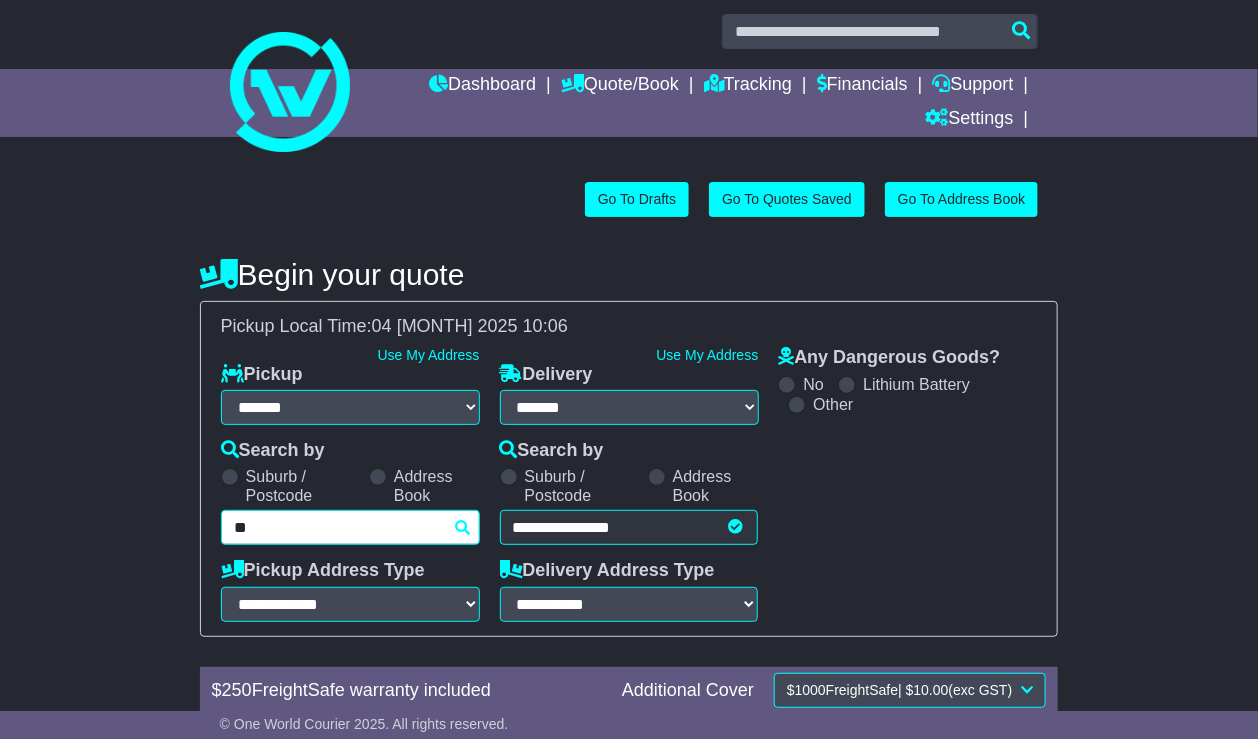type on "*" 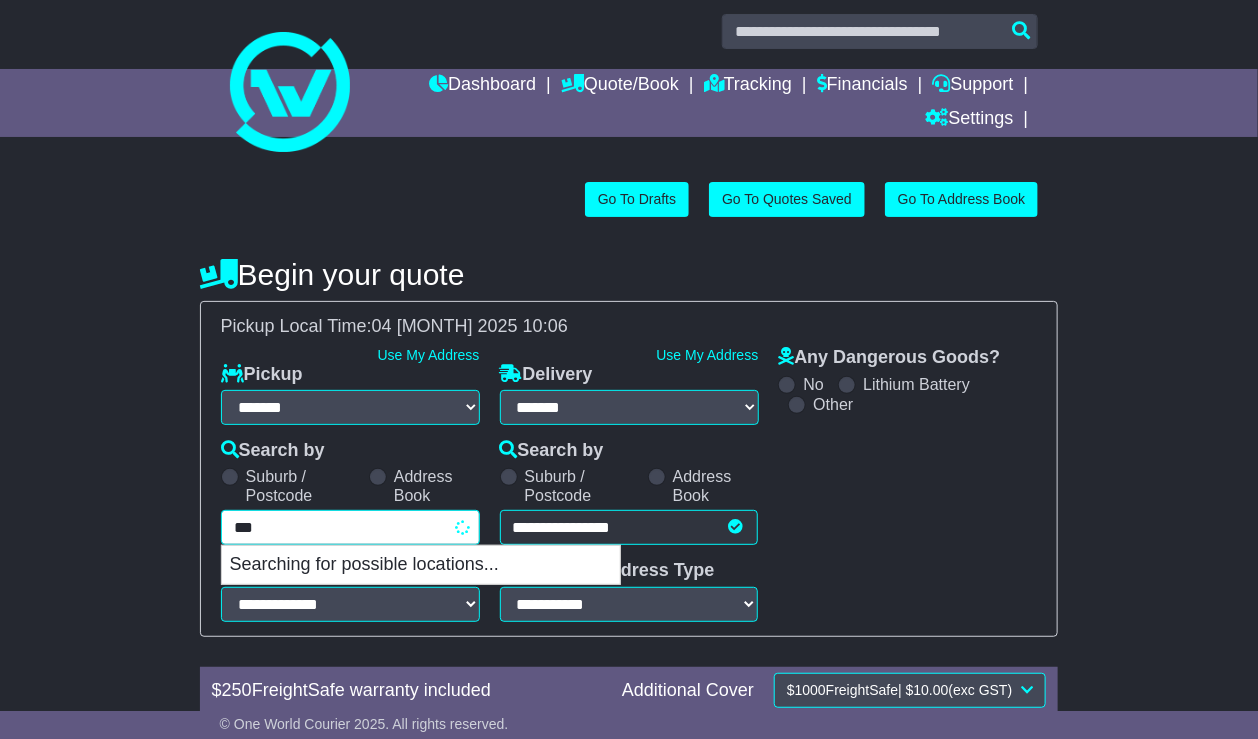 type on "****" 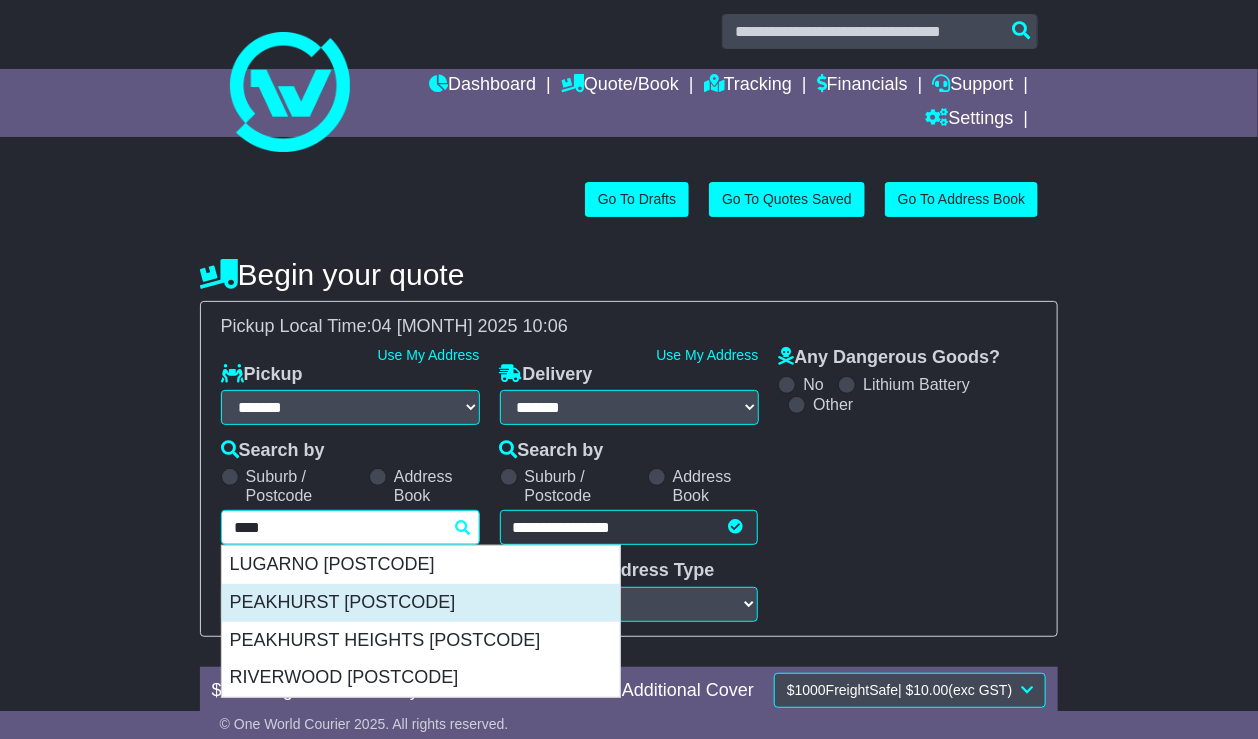 click on "PEAKHURST 2210" at bounding box center (421, 603) 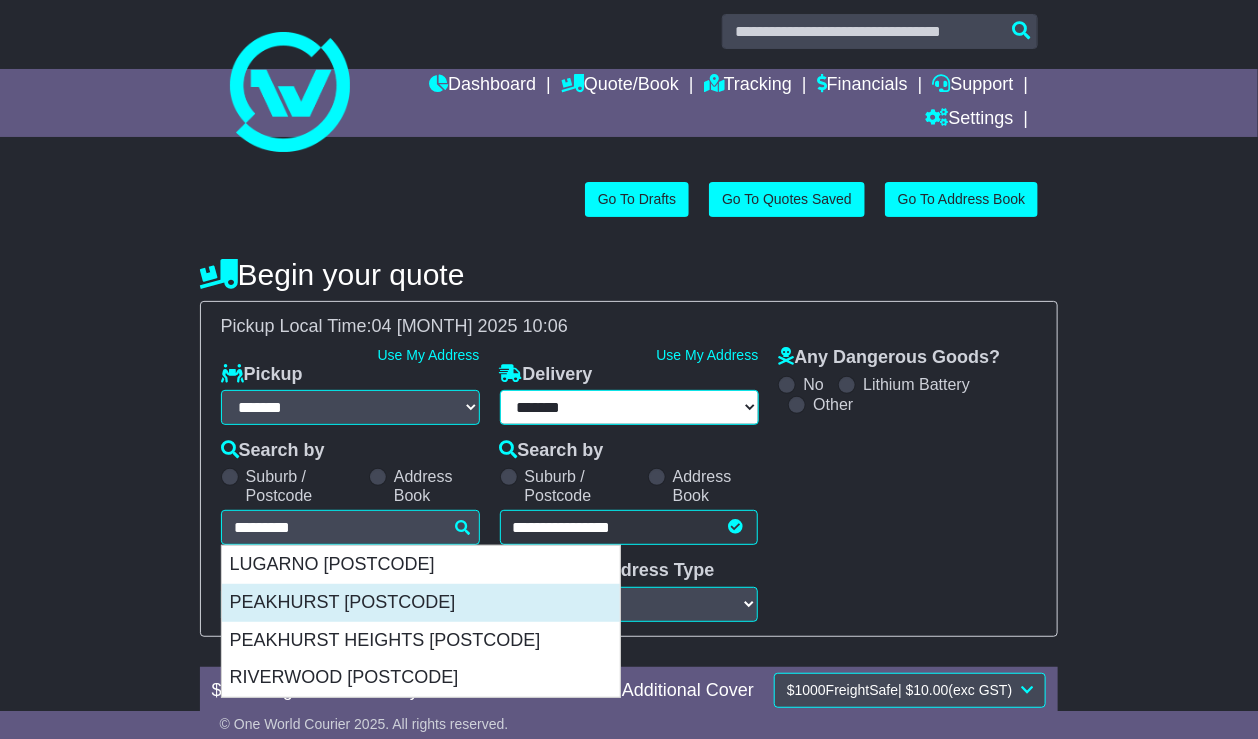 type on "**********" 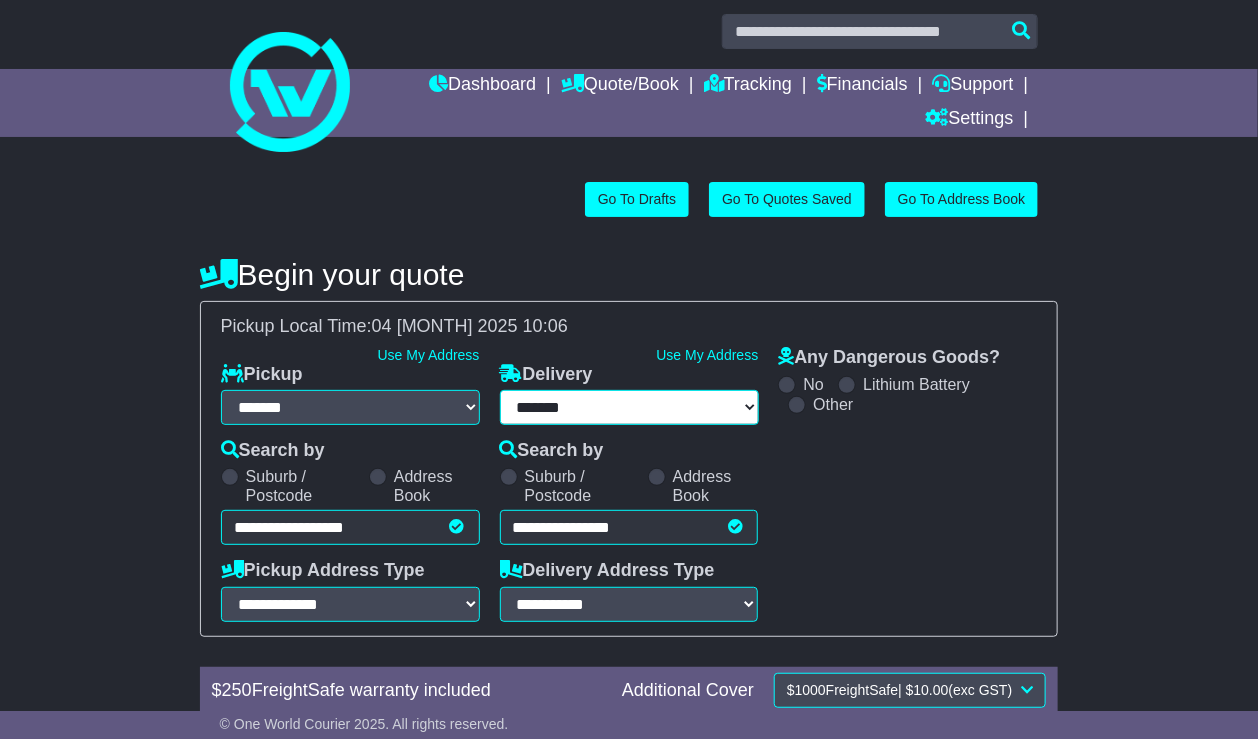 type on "**********" 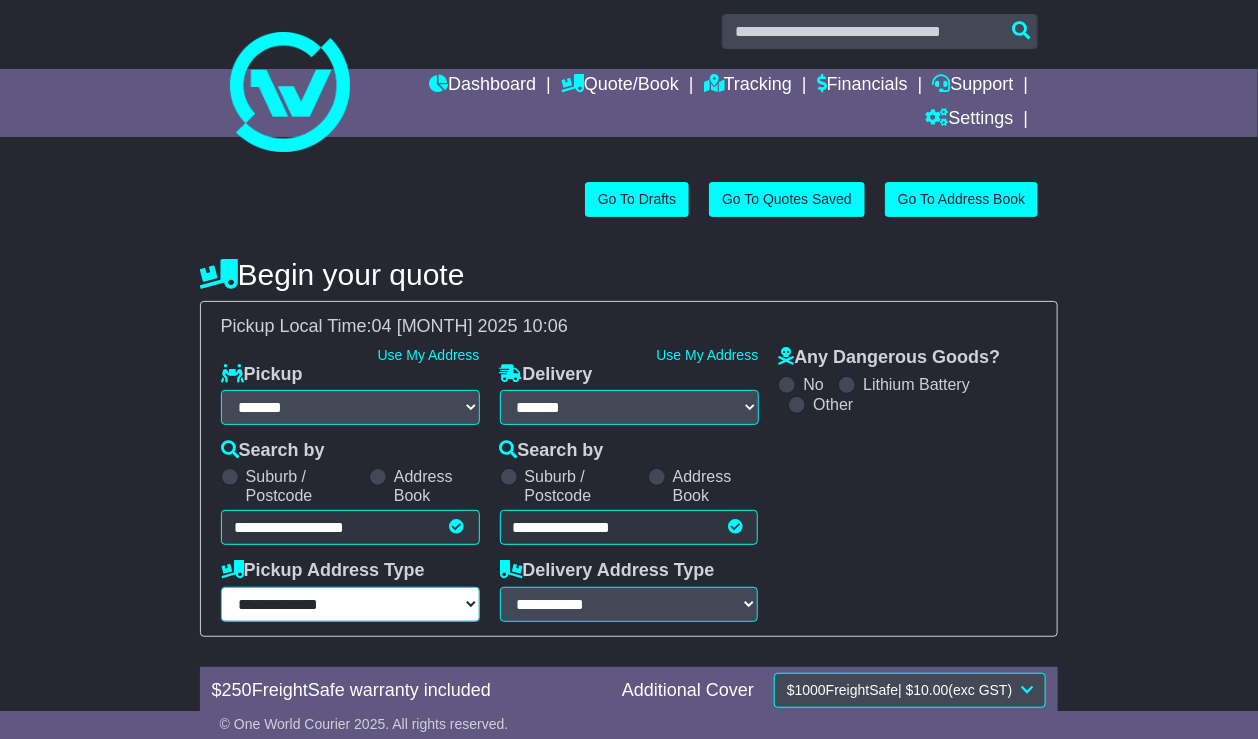 click on "**********" at bounding box center (350, 604) 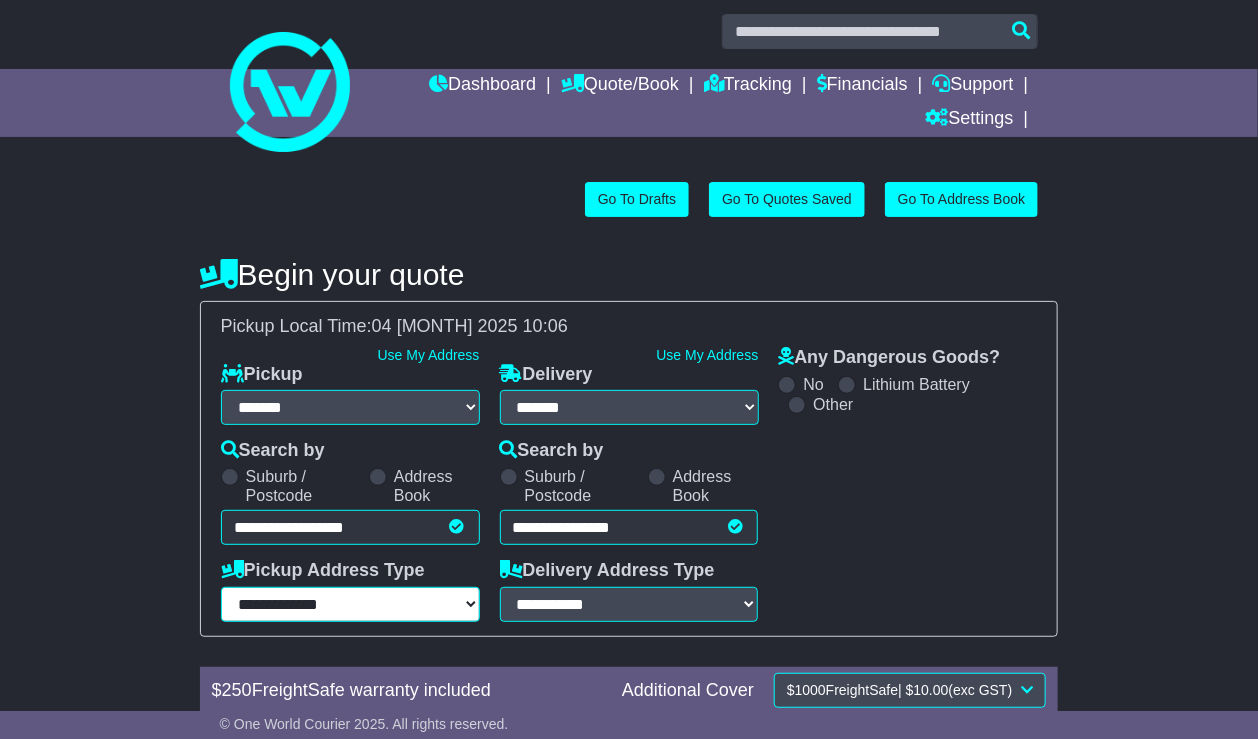 select on "**********" 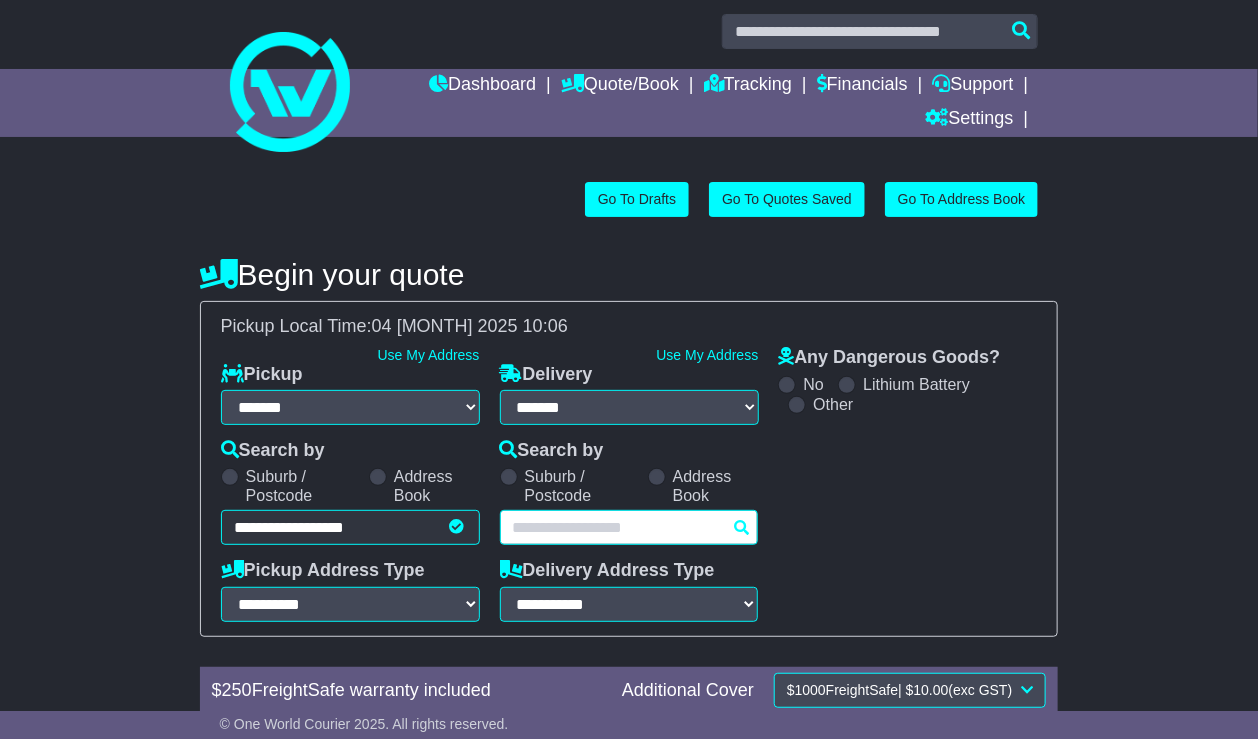 click on "**********" at bounding box center (629, 527) 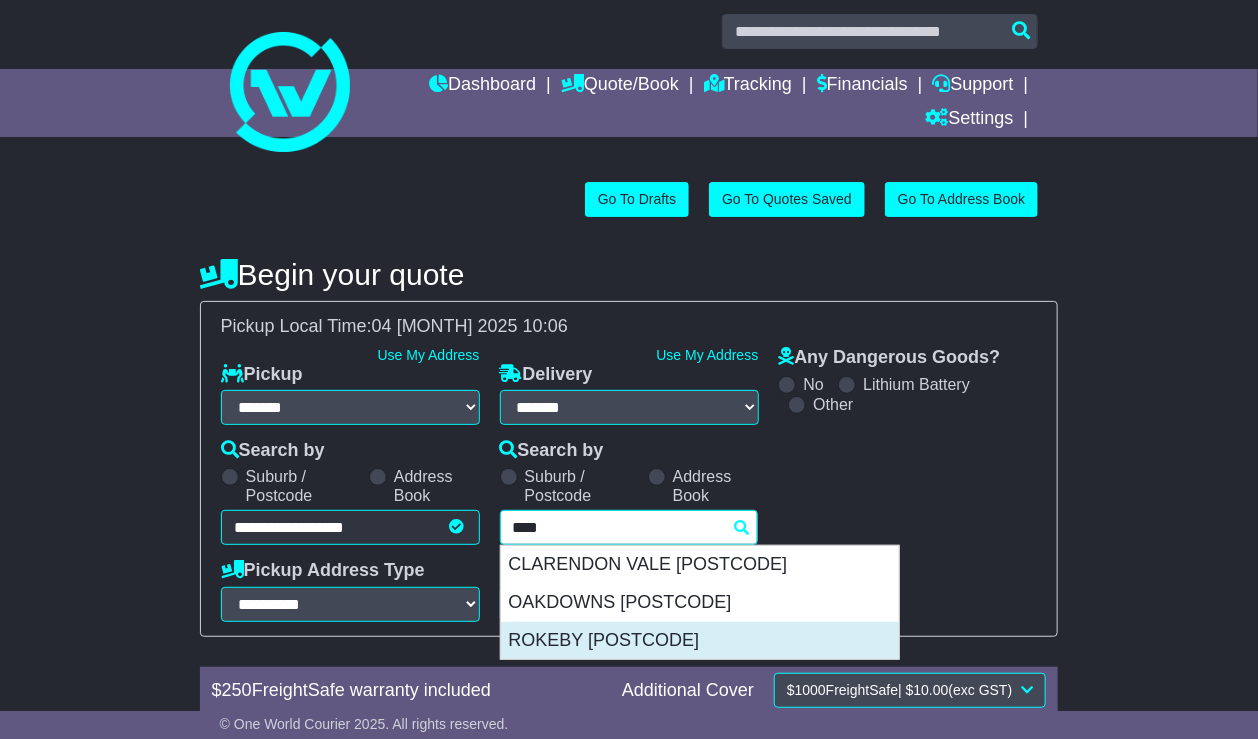 click on "ROKEBY 7019" at bounding box center [700, 641] 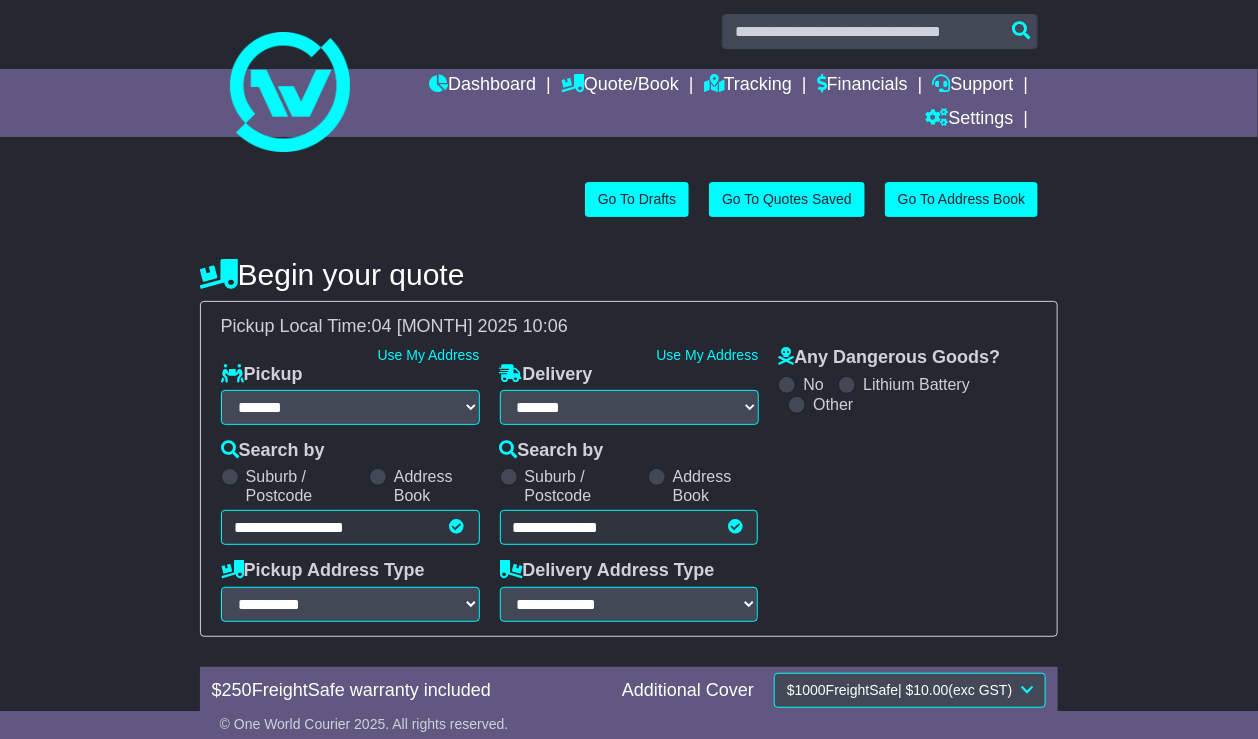 type on "**********" 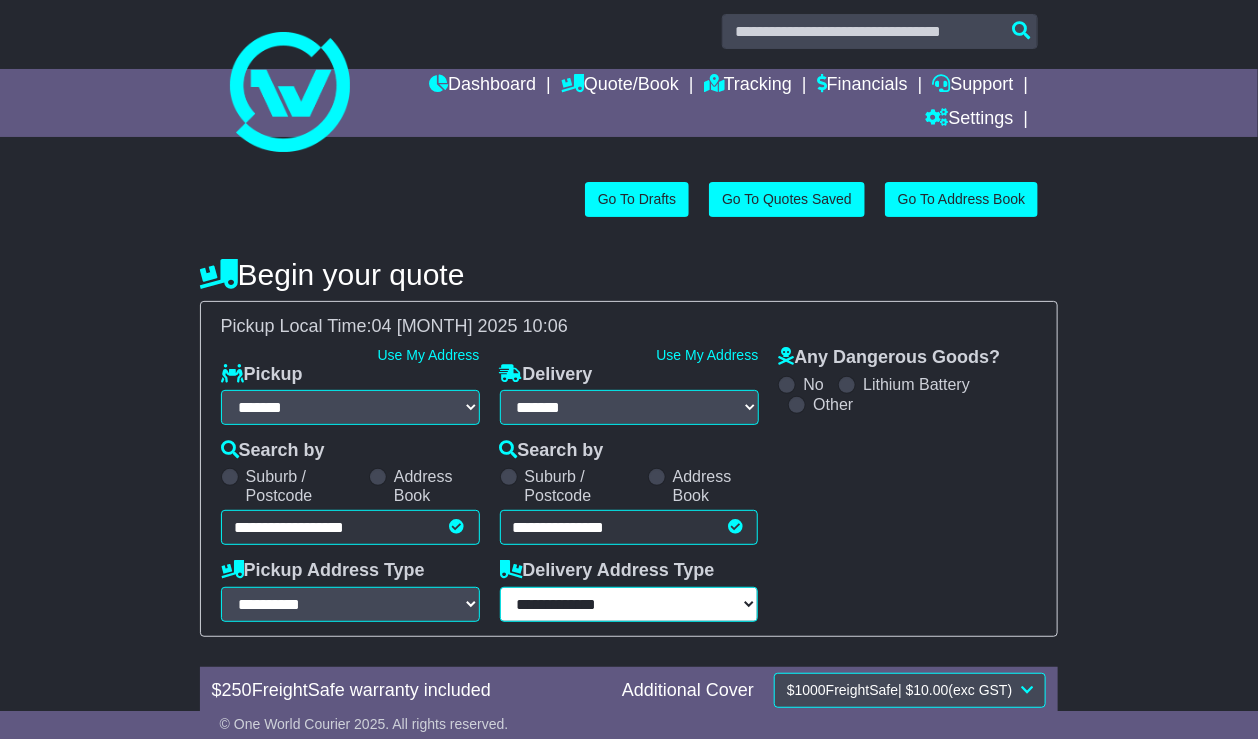 click on "**********" at bounding box center (629, 604) 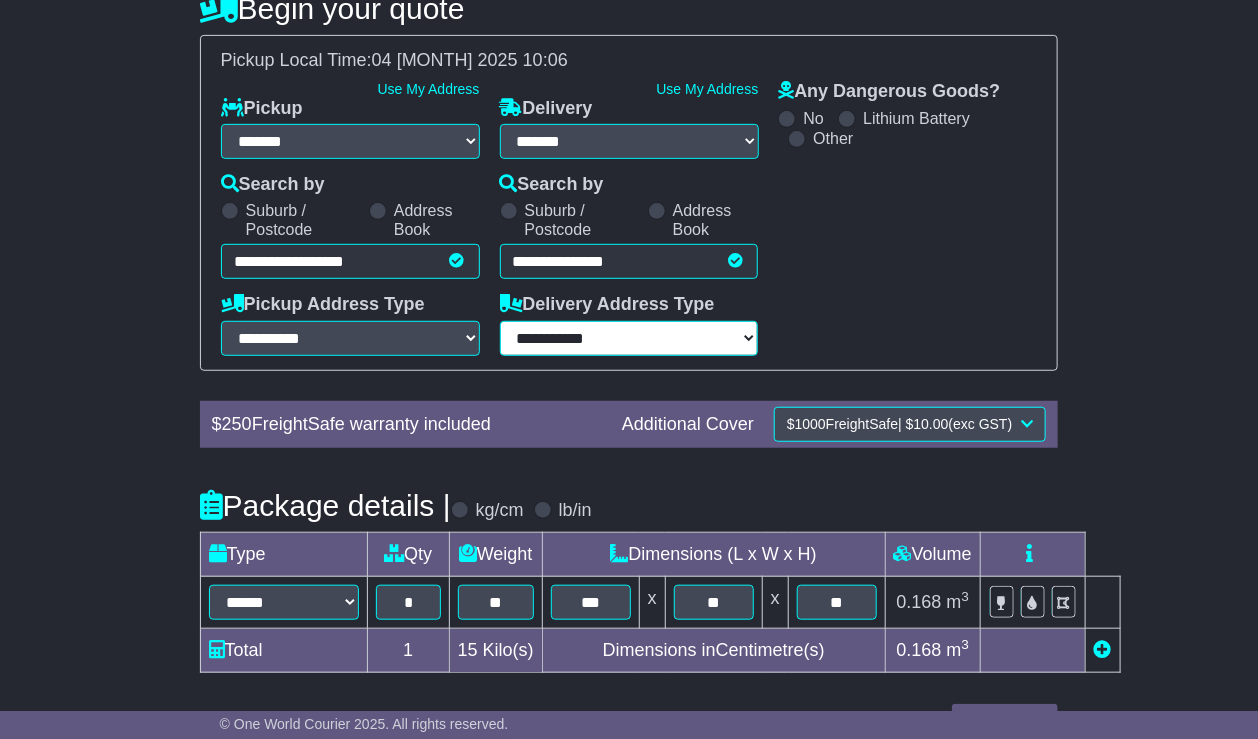 scroll, scrollTop: 320, scrollLeft: 0, axis: vertical 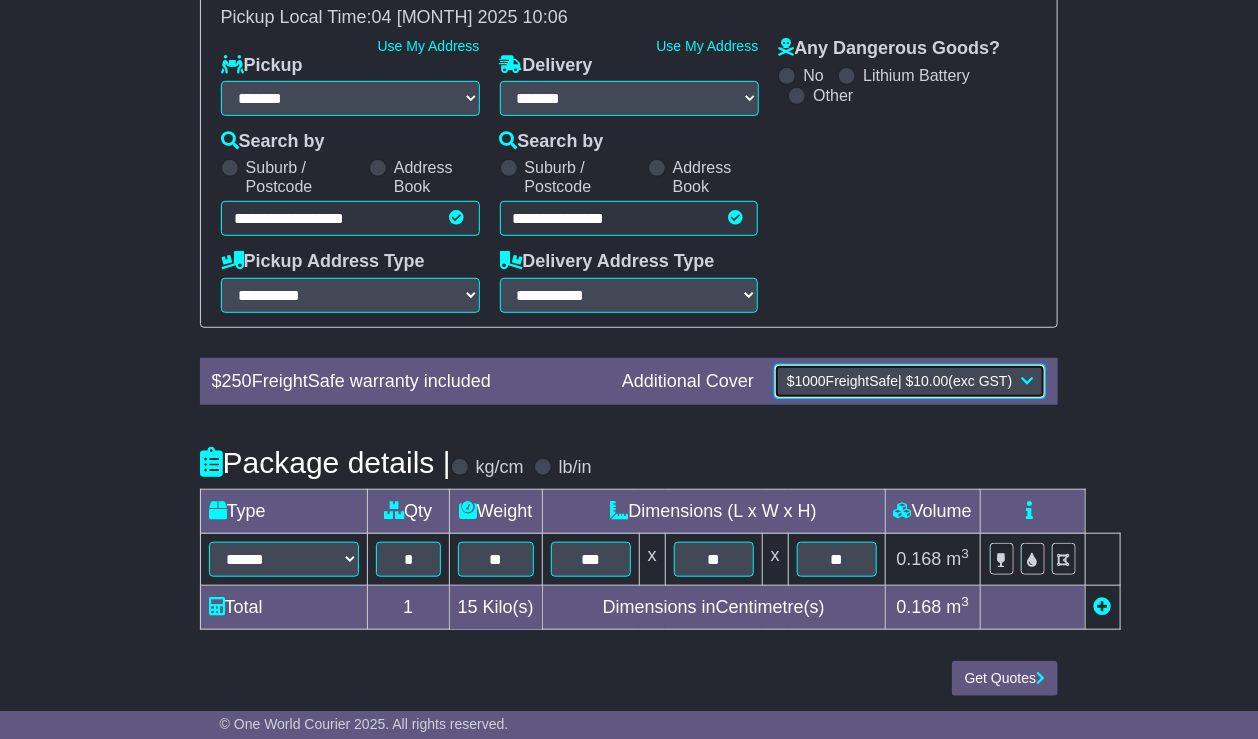 click on "Increase my warranty / insurance cover
$ 1000
FreightSafe
| $ 10.00  (exc GST)
Insured Value
$" at bounding box center (910, 381) 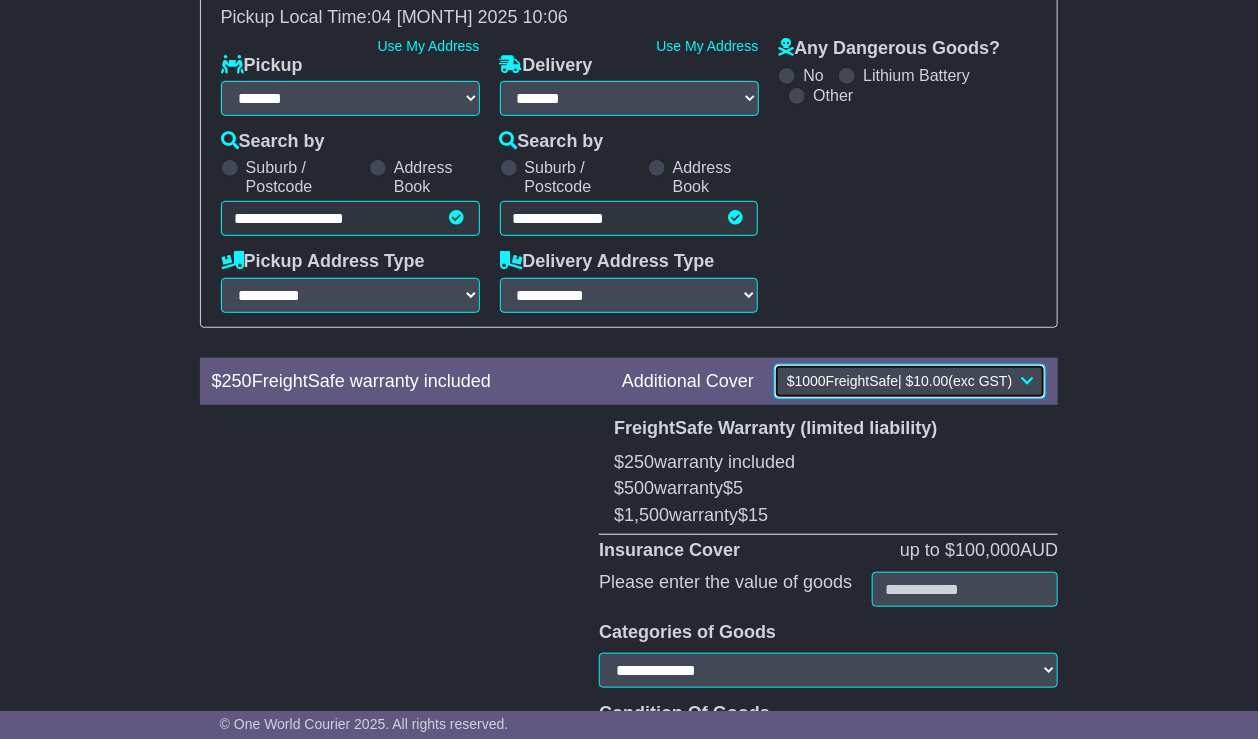 type 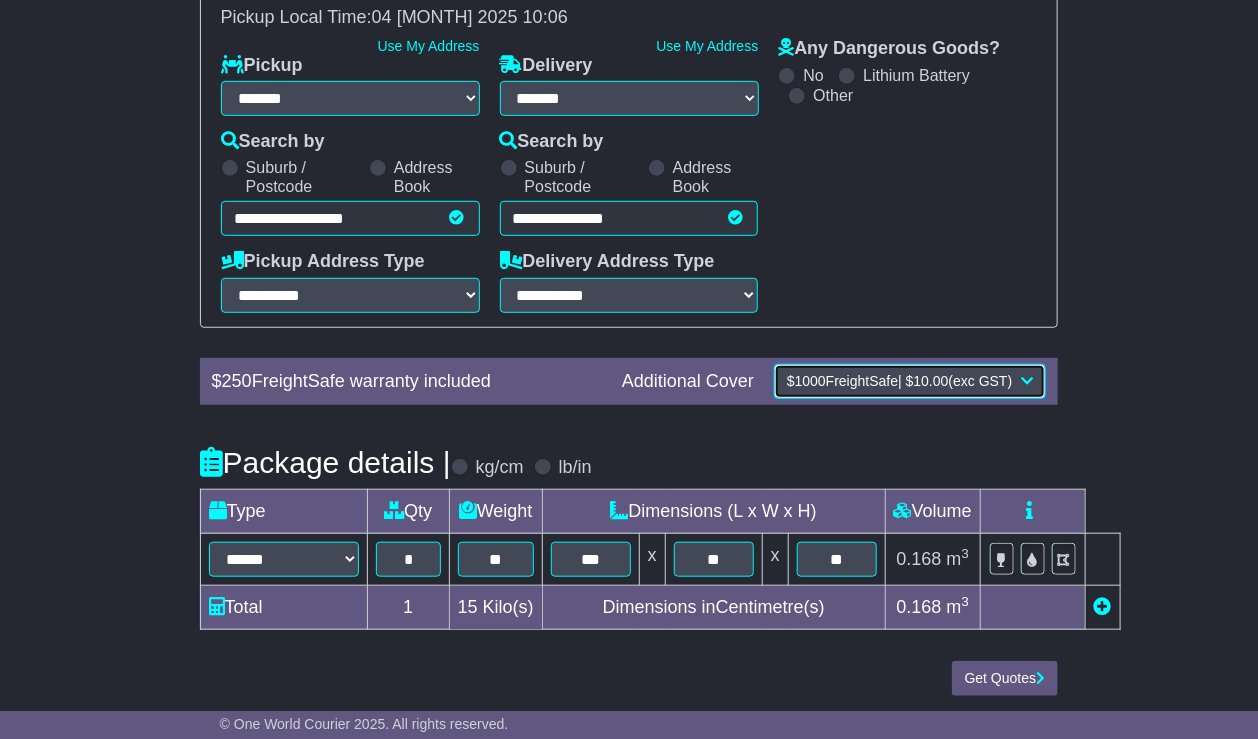 click on "$ 1000
FreightSafe
| $ 10.00  (exc GST)" at bounding box center [901, 381] 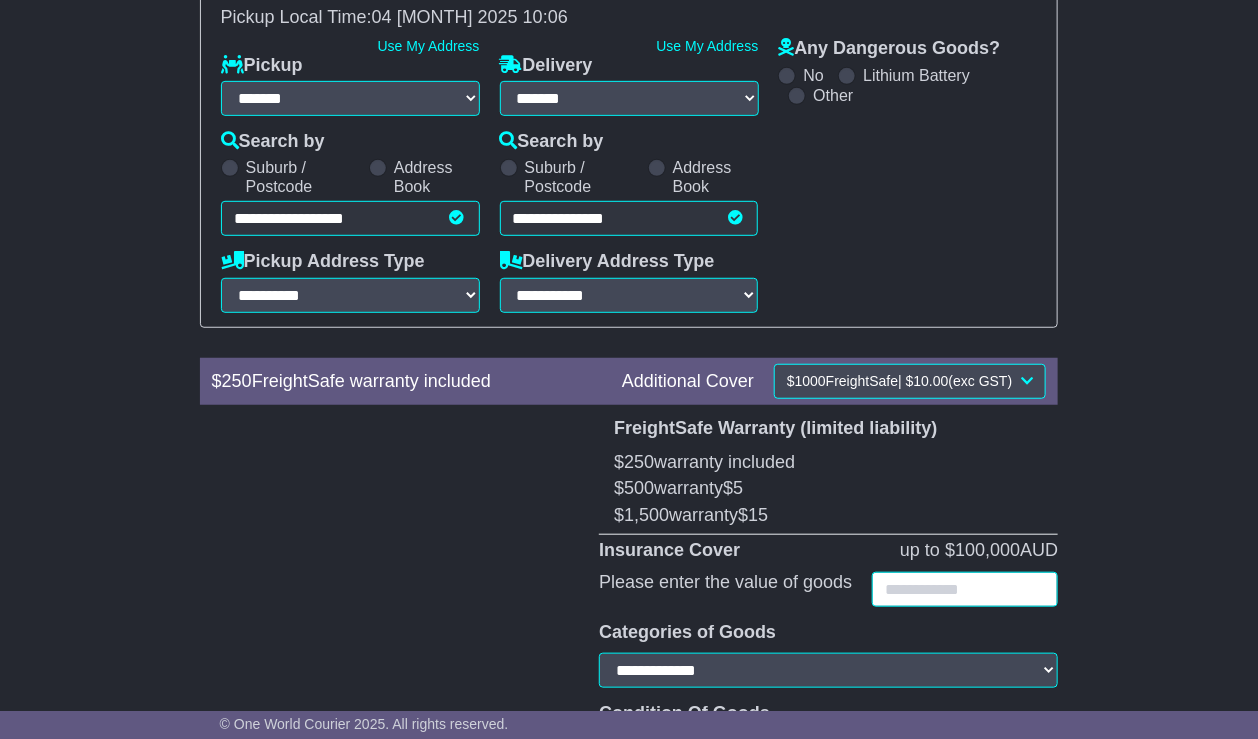 click at bounding box center [965, 589] 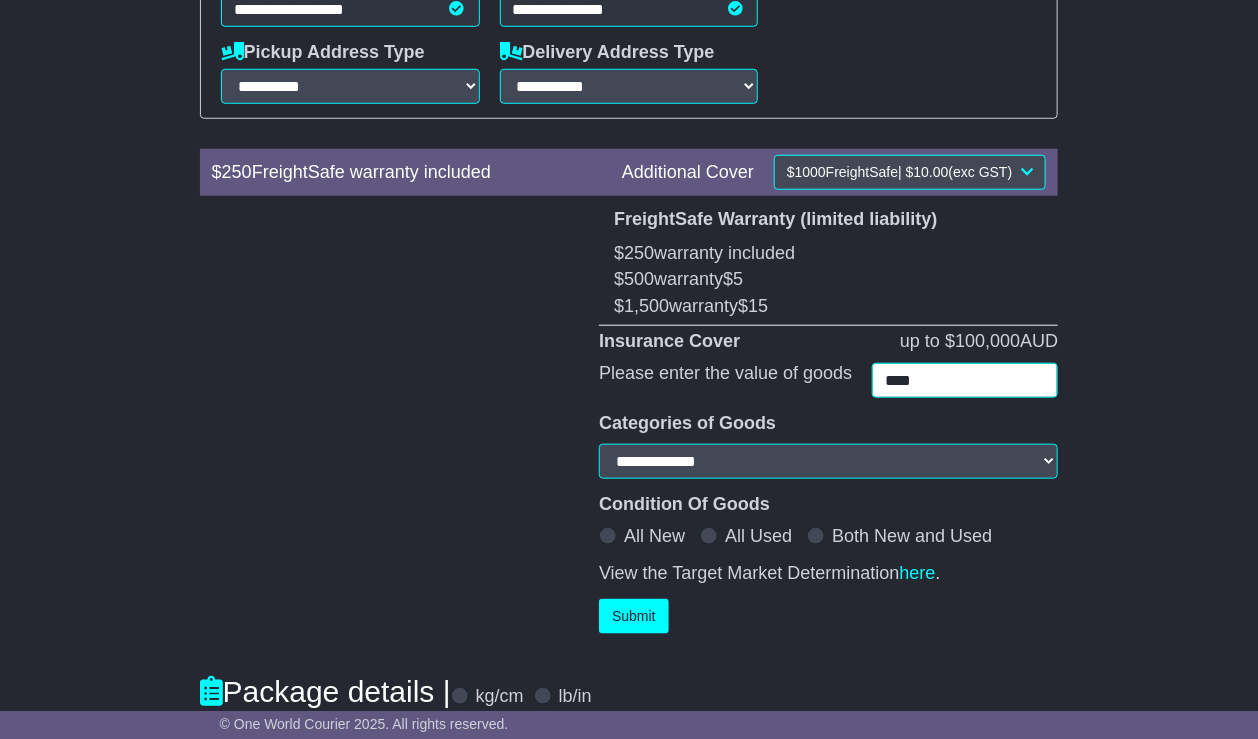 scroll, scrollTop: 536, scrollLeft: 0, axis: vertical 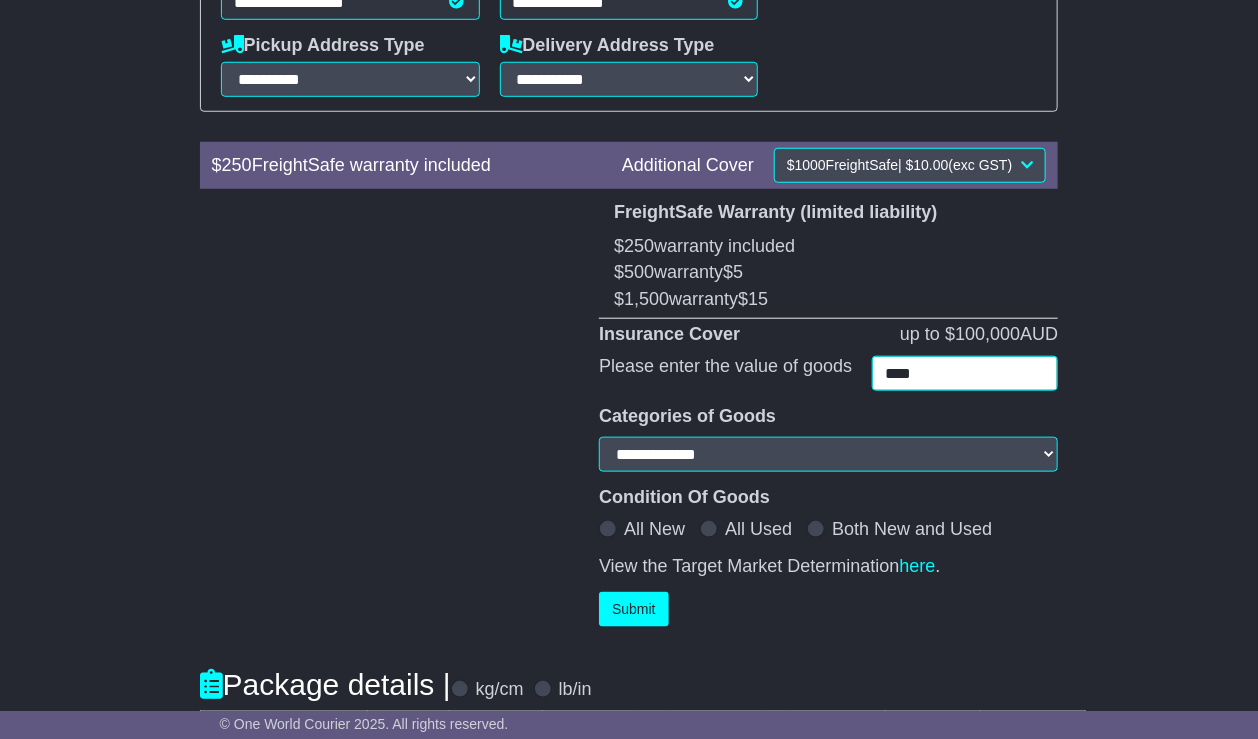 type on "****" 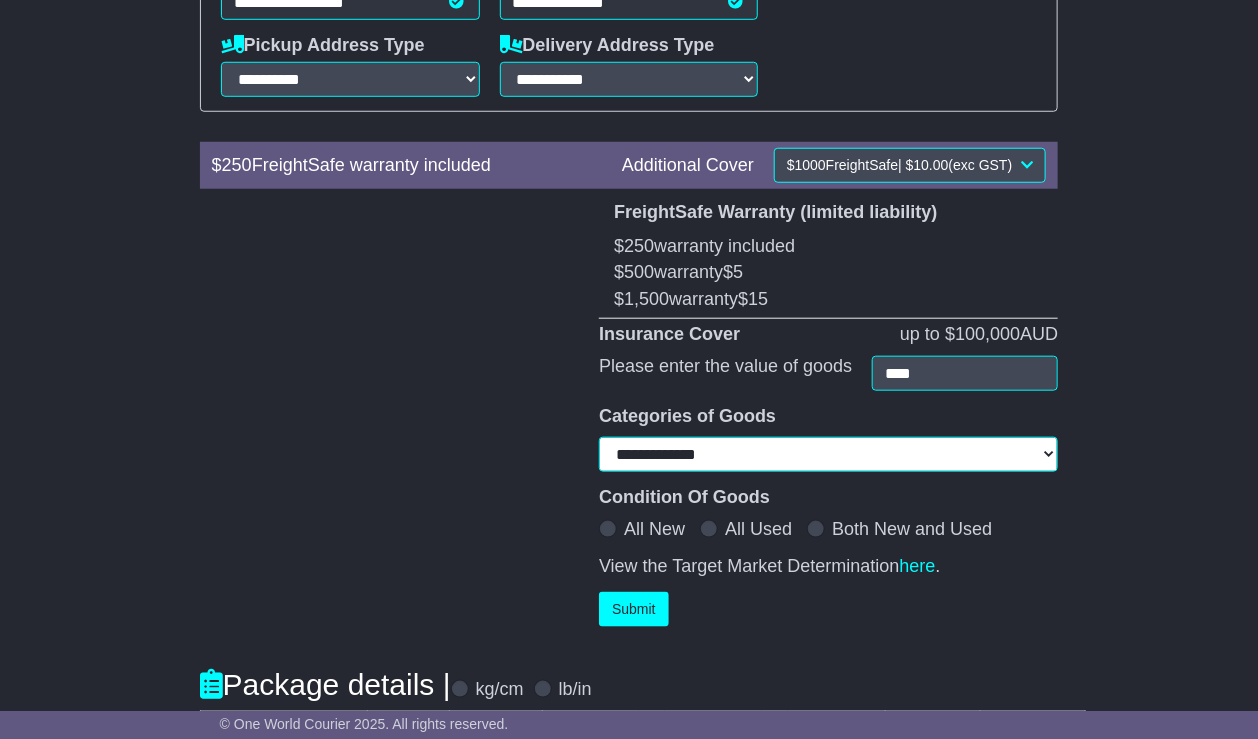 click on "**********" at bounding box center [828, 454] 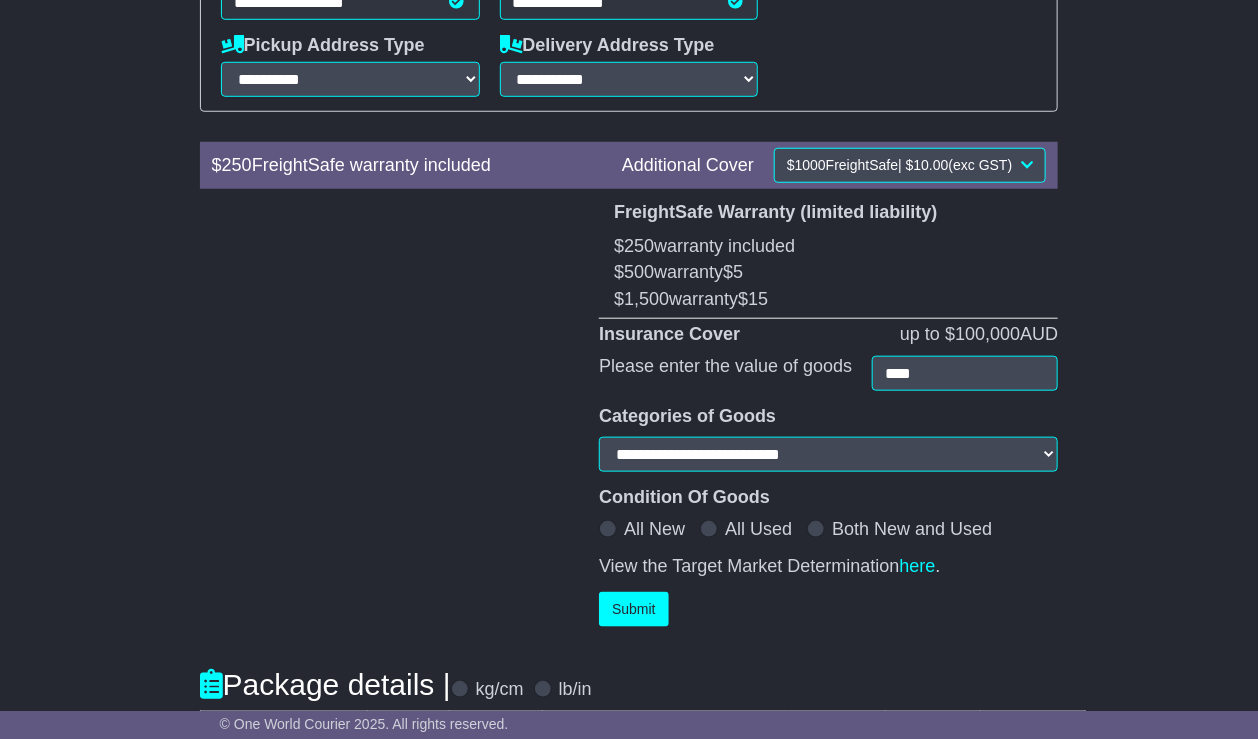 select on "**********" 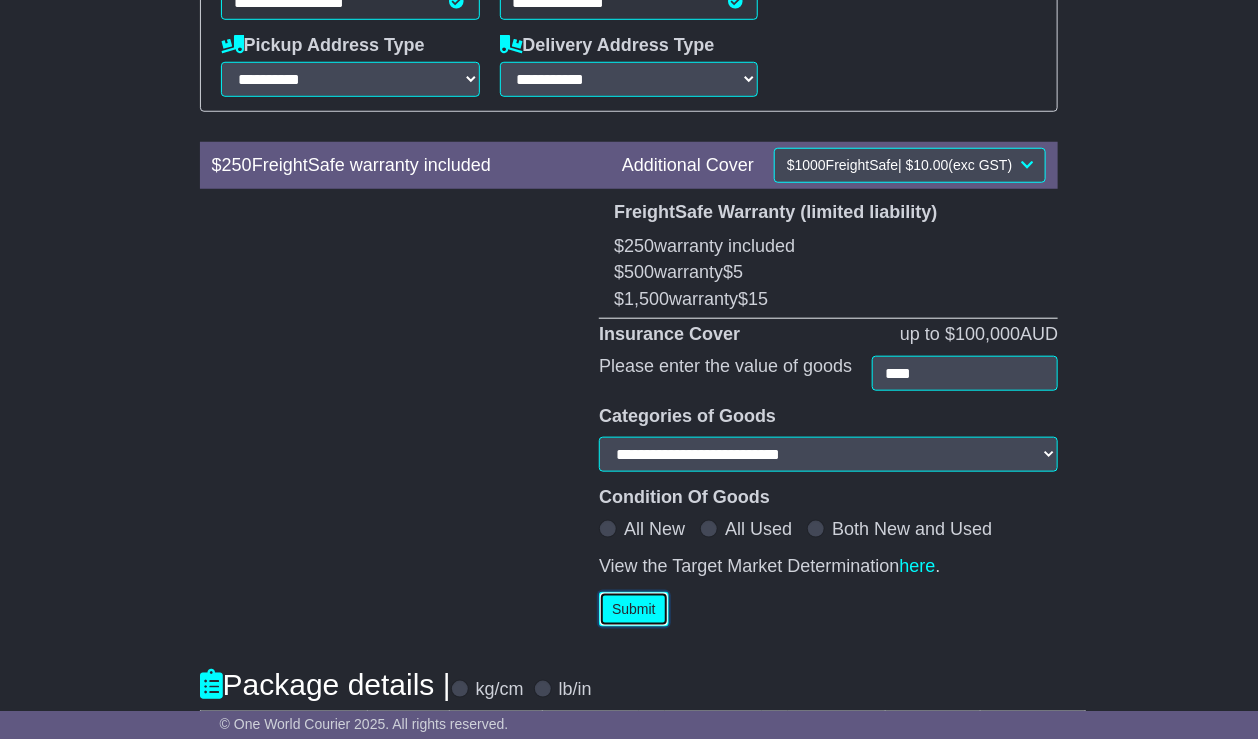 click on "Submit" at bounding box center [634, 609] 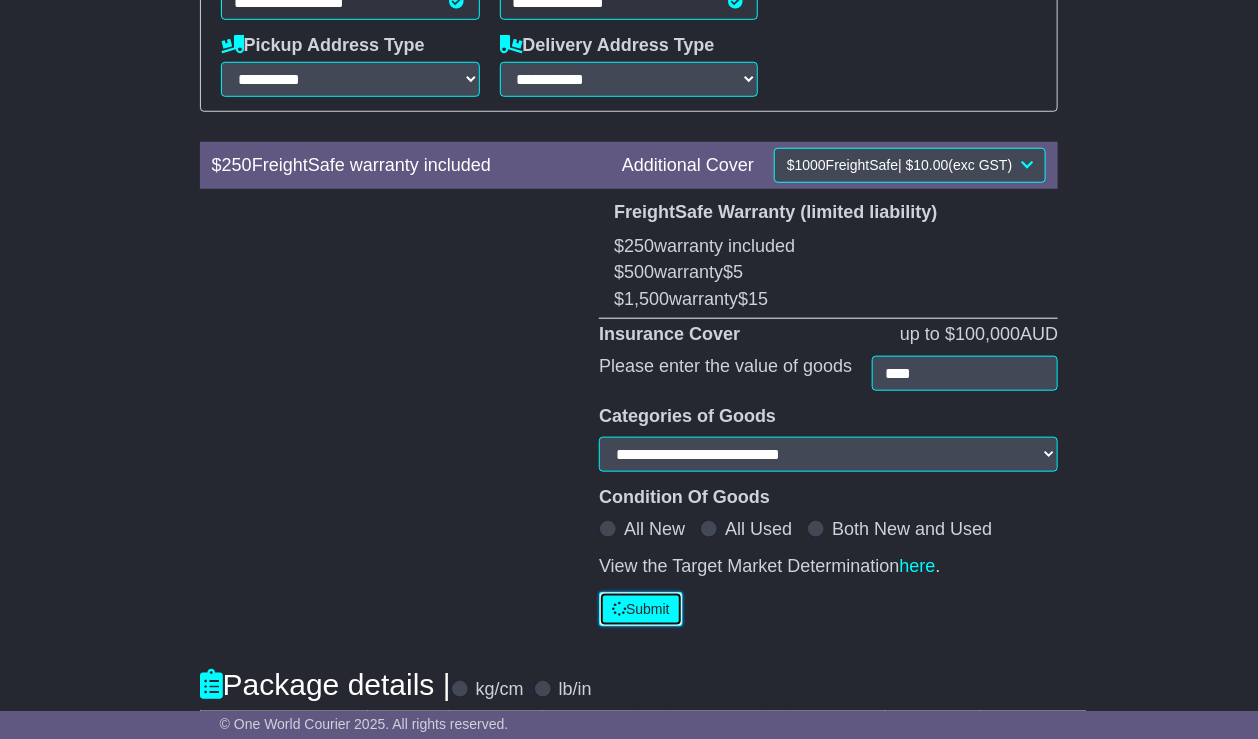 select on "**********" 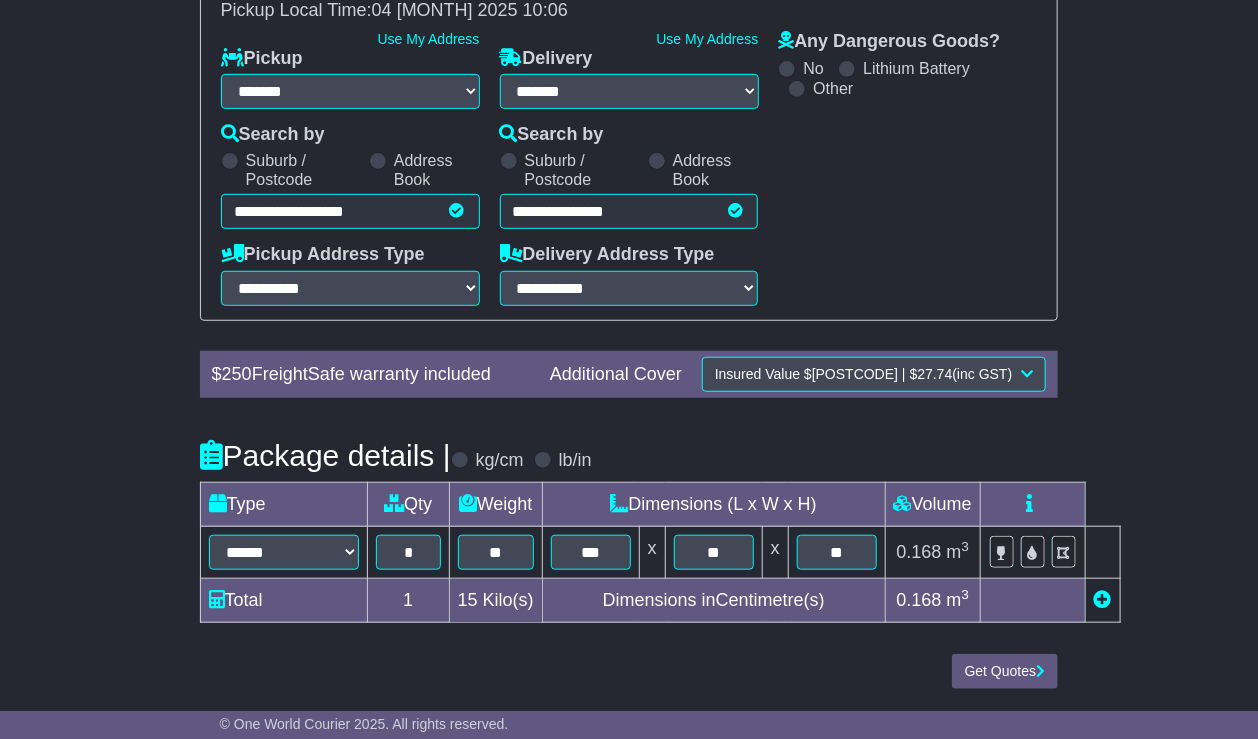 scroll, scrollTop: 320, scrollLeft: 0, axis: vertical 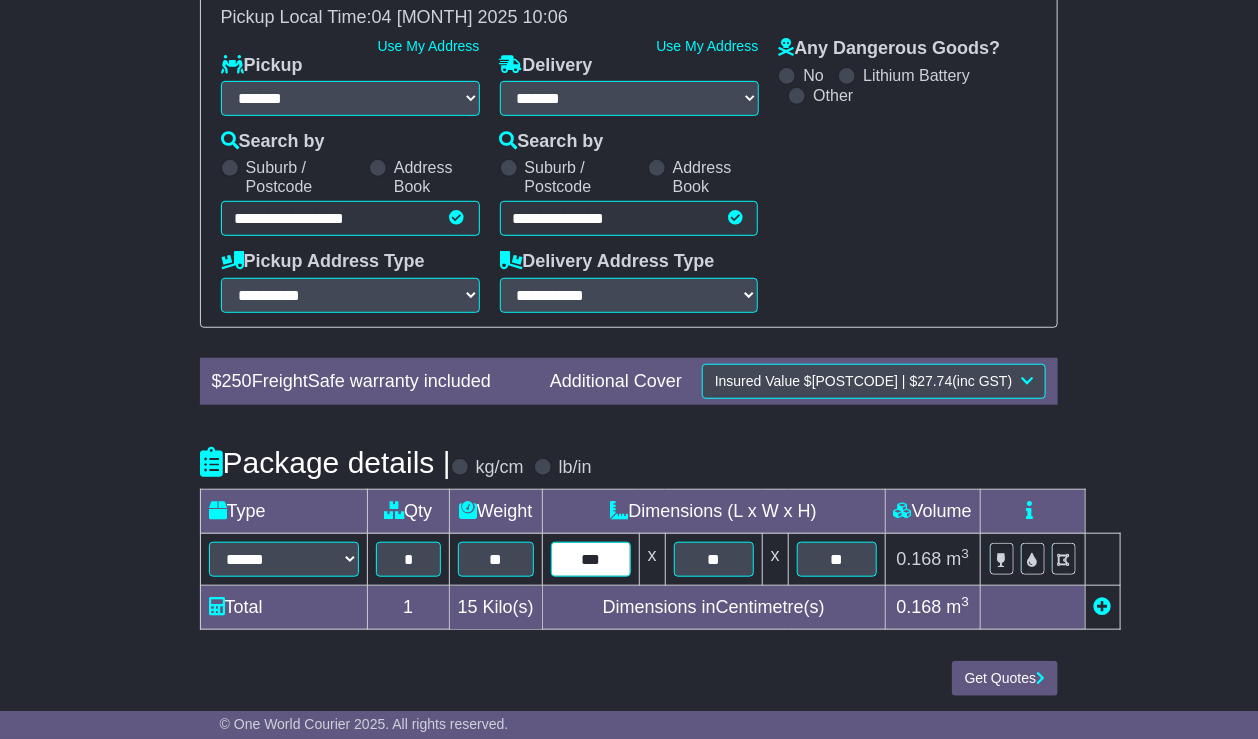 click on "***" at bounding box center (591, 559) 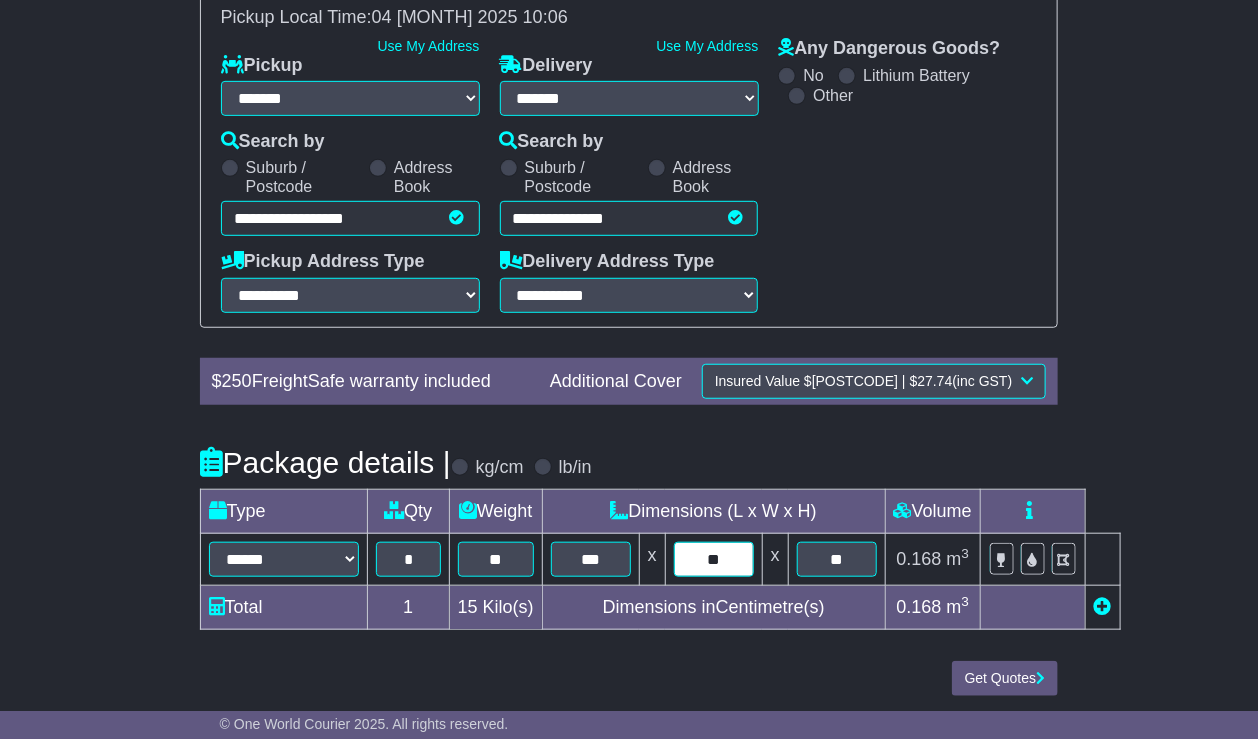 click on "**" at bounding box center [714, 559] 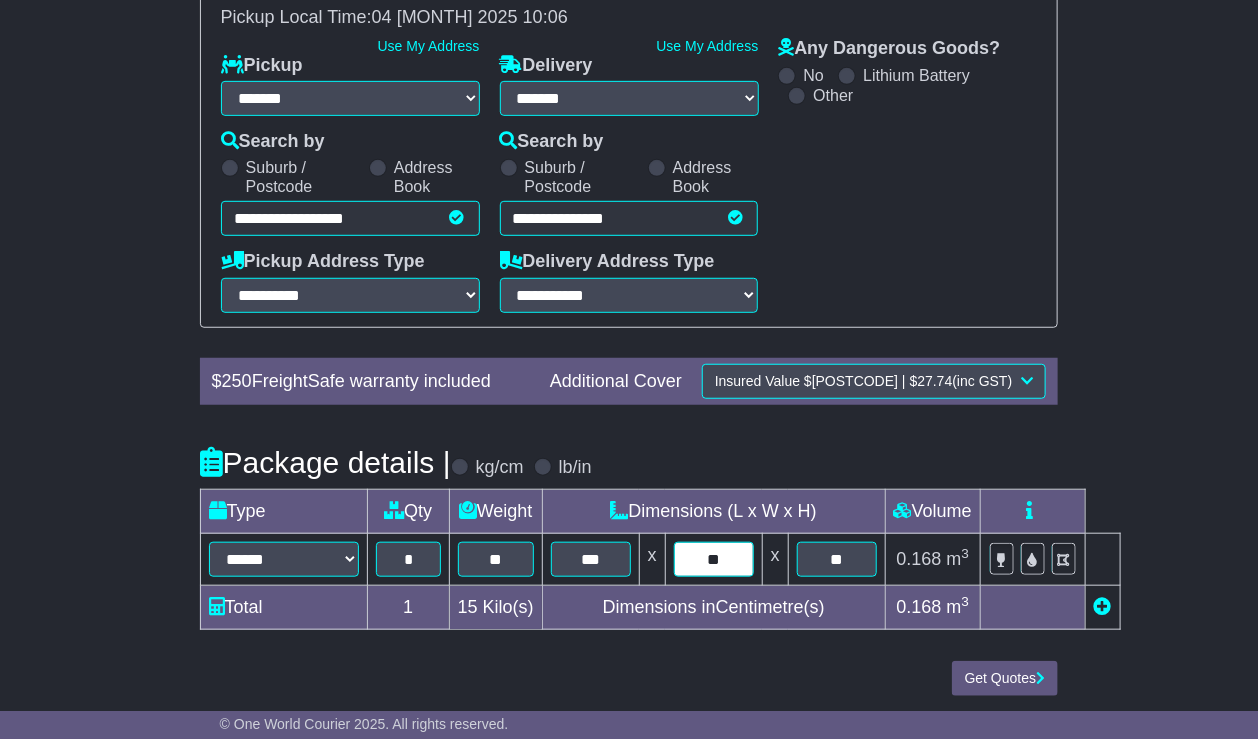 type on "*" 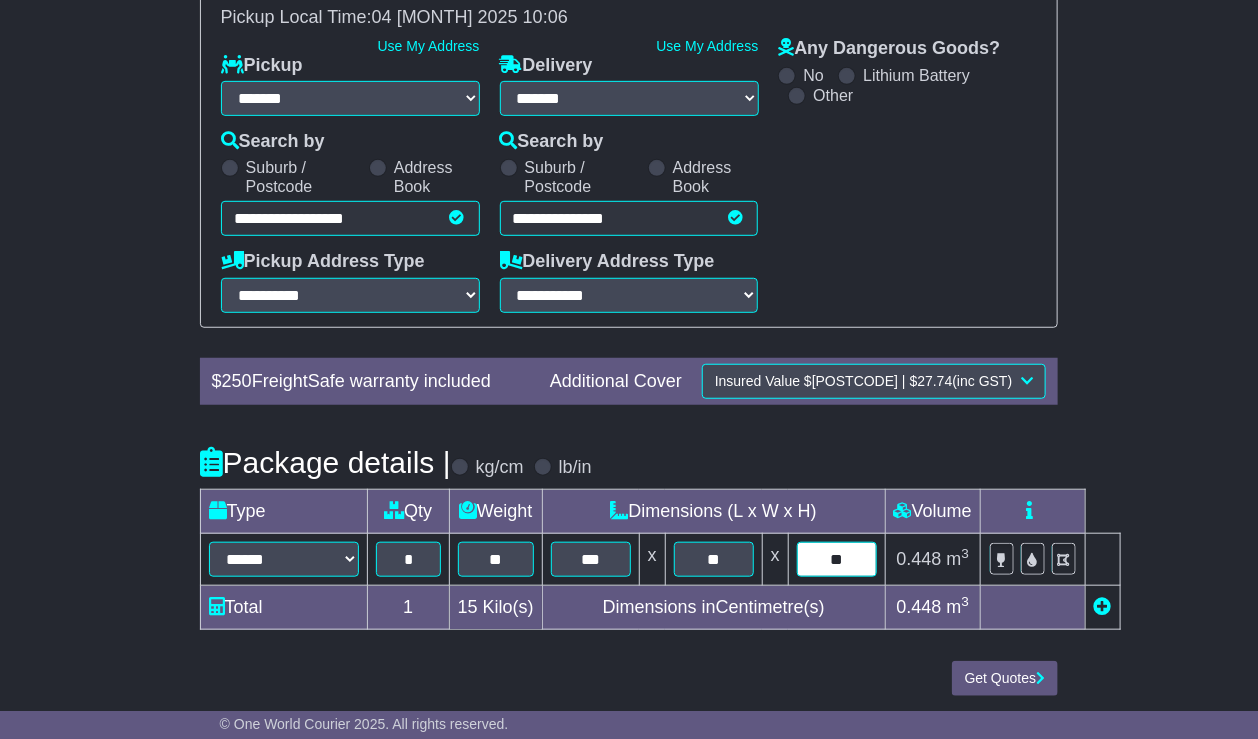 type on "**" 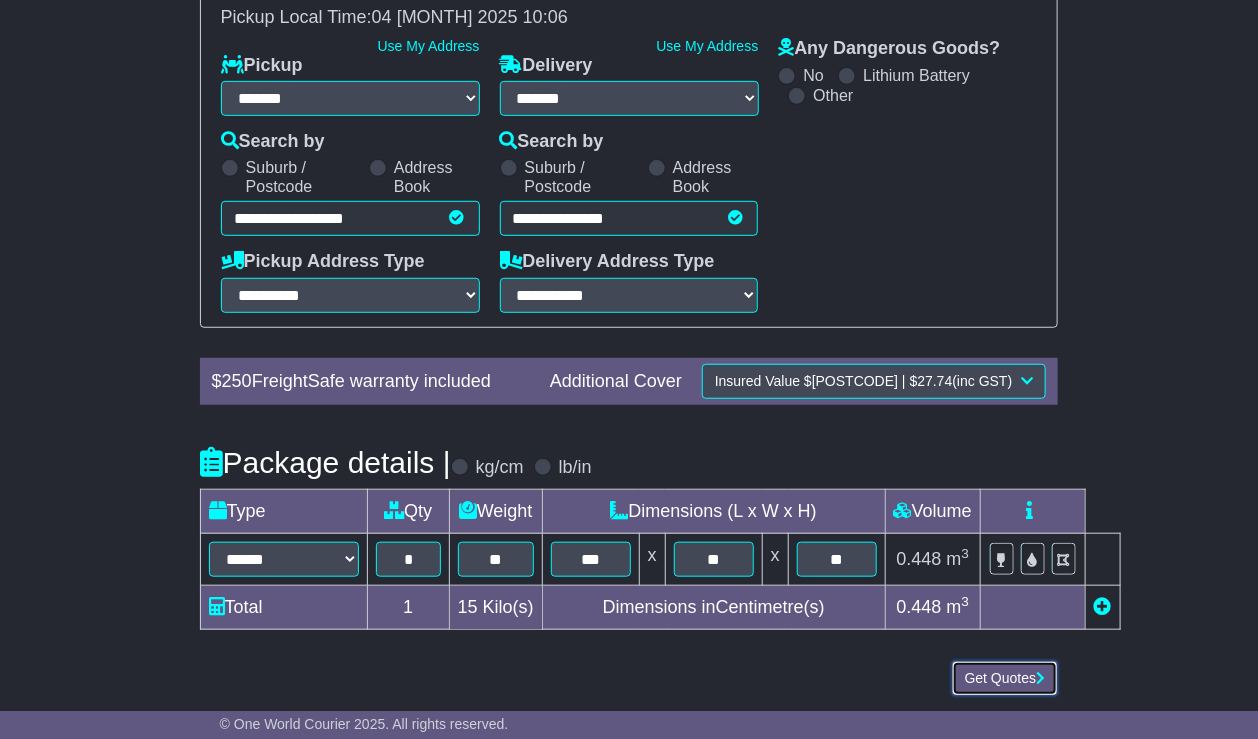 click on "Get Quotes" at bounding box center [1005, 678] 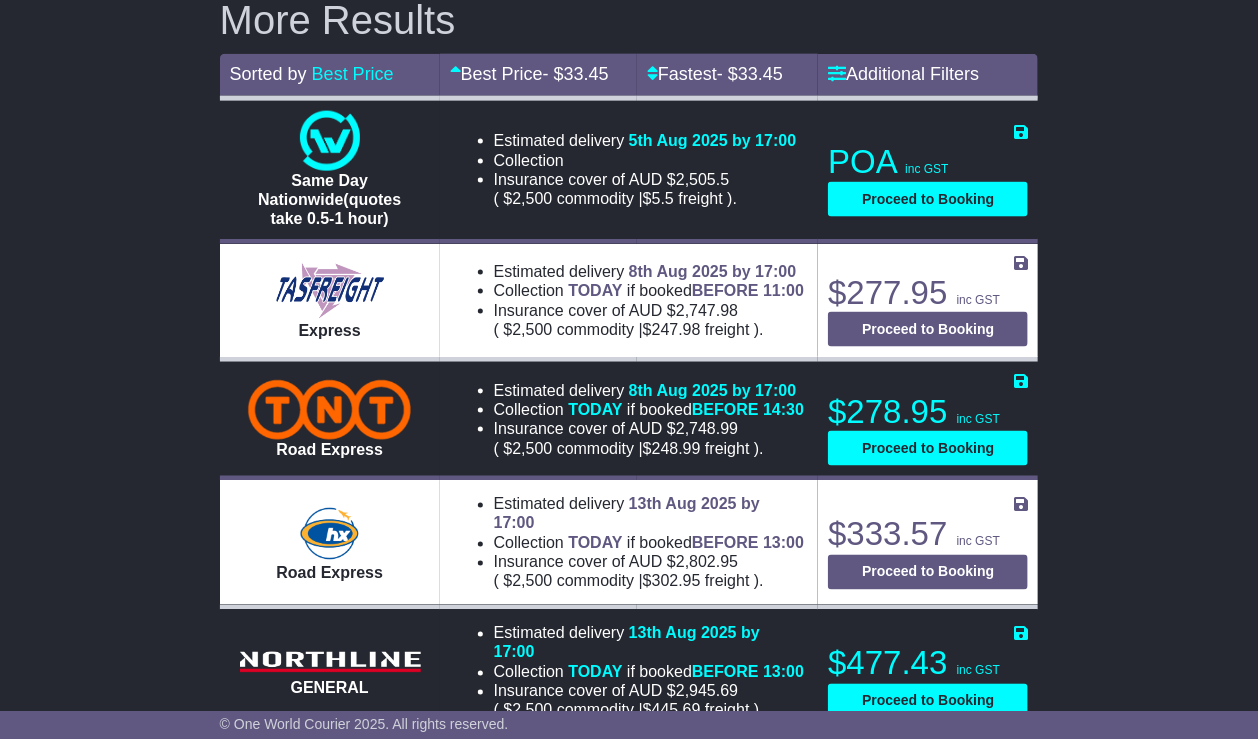 scroll, scrollTop: 902, scrollLeft: 0, axis: vertical 